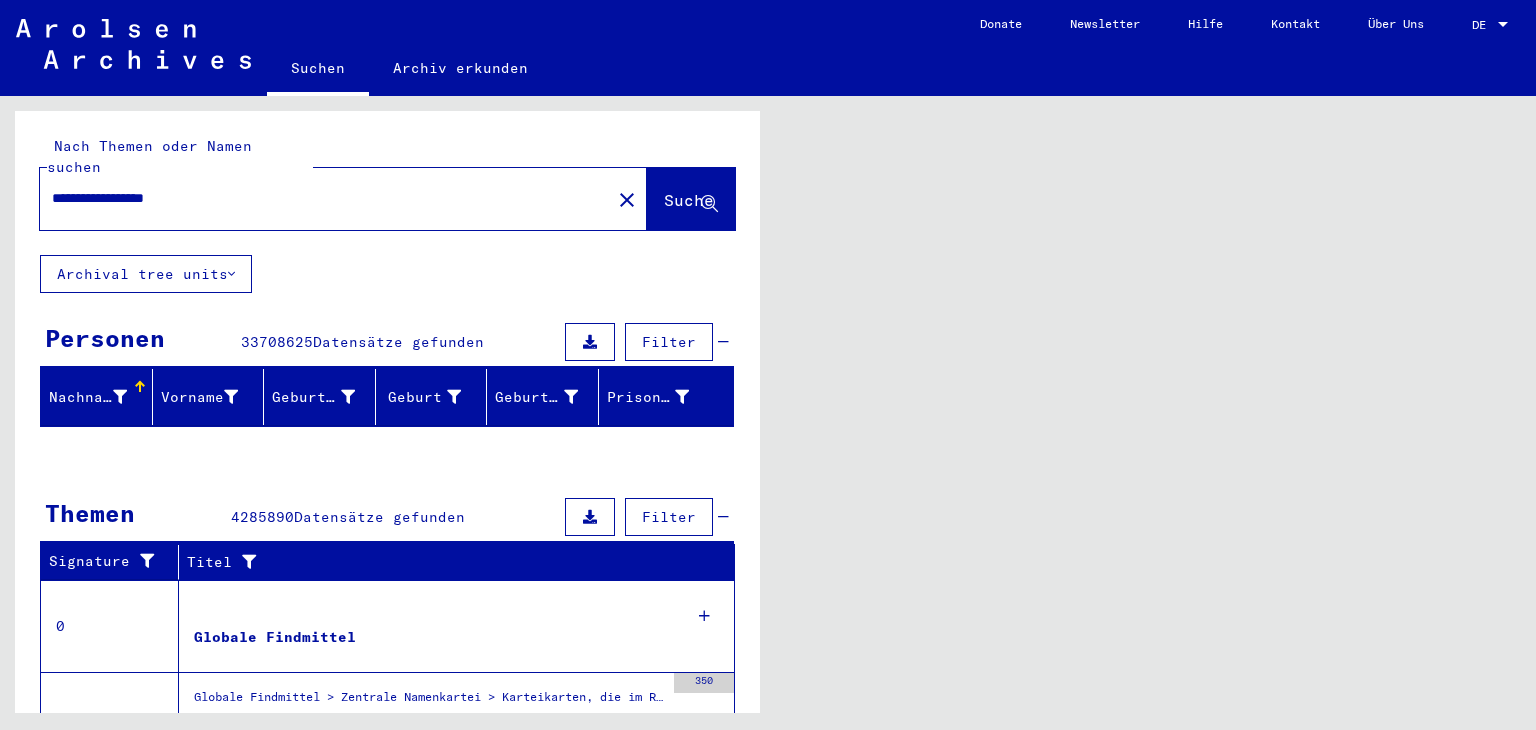 scroll, scrollTop: 0, scrollLeft: 0, axis: both 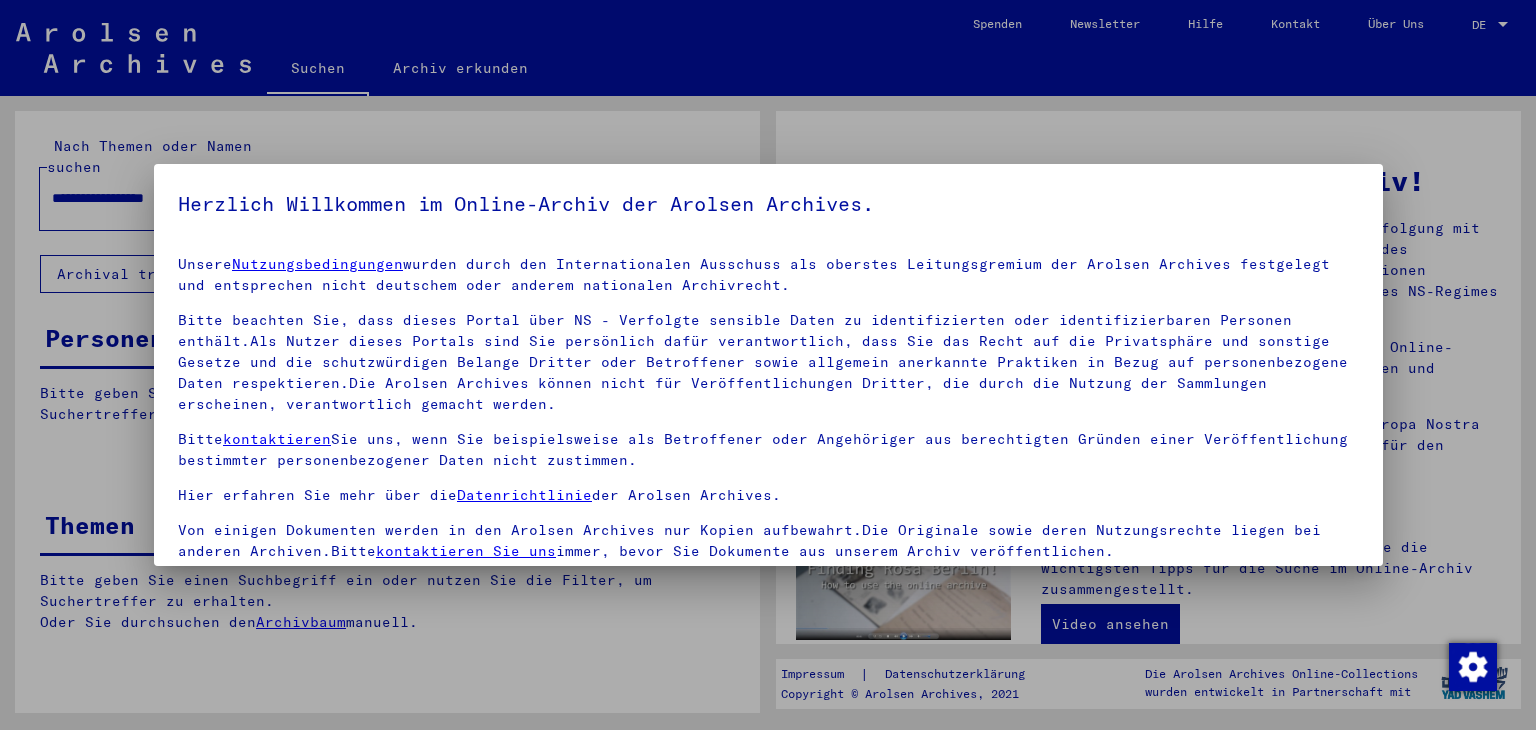 click at bounding box center (768, 365) 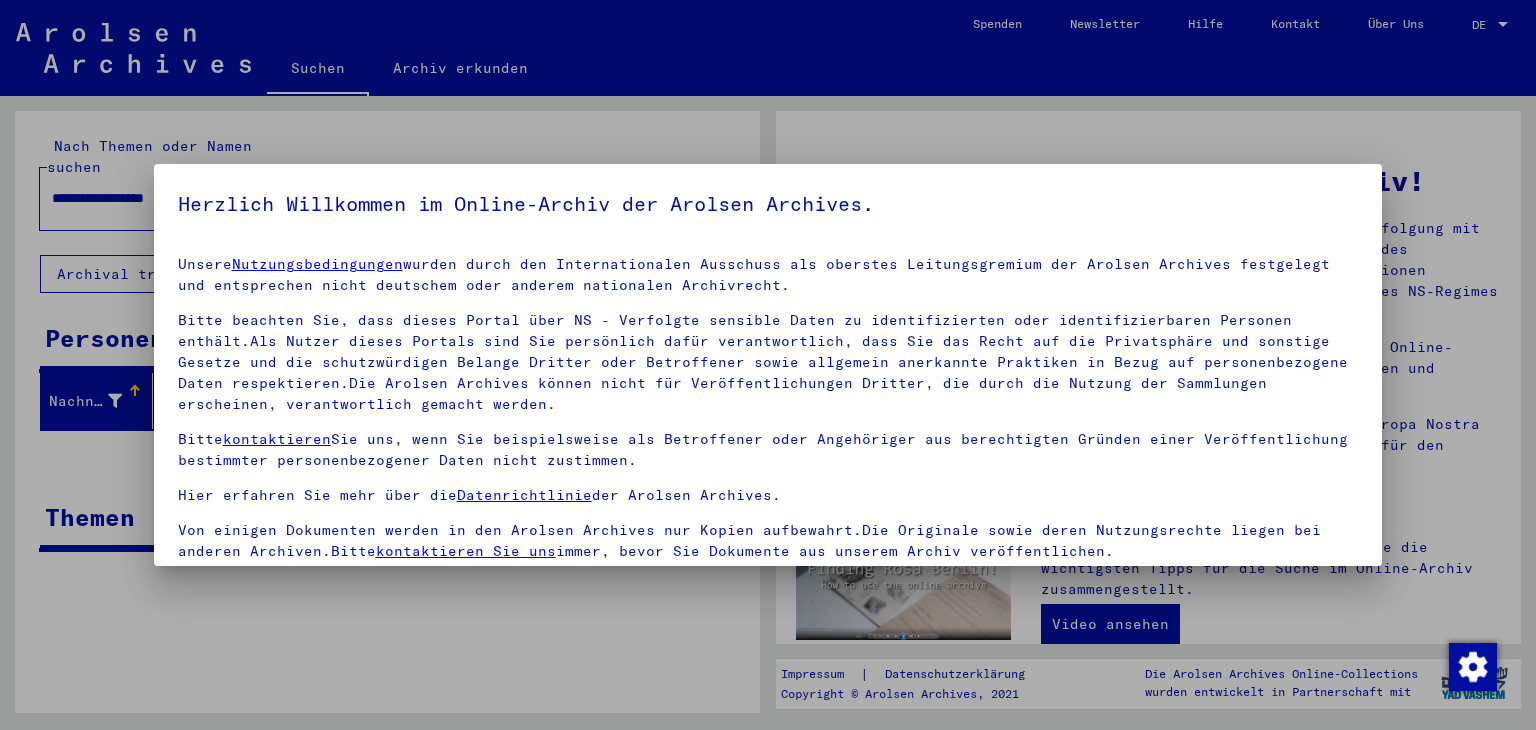 click at bounding box center (768, 365) 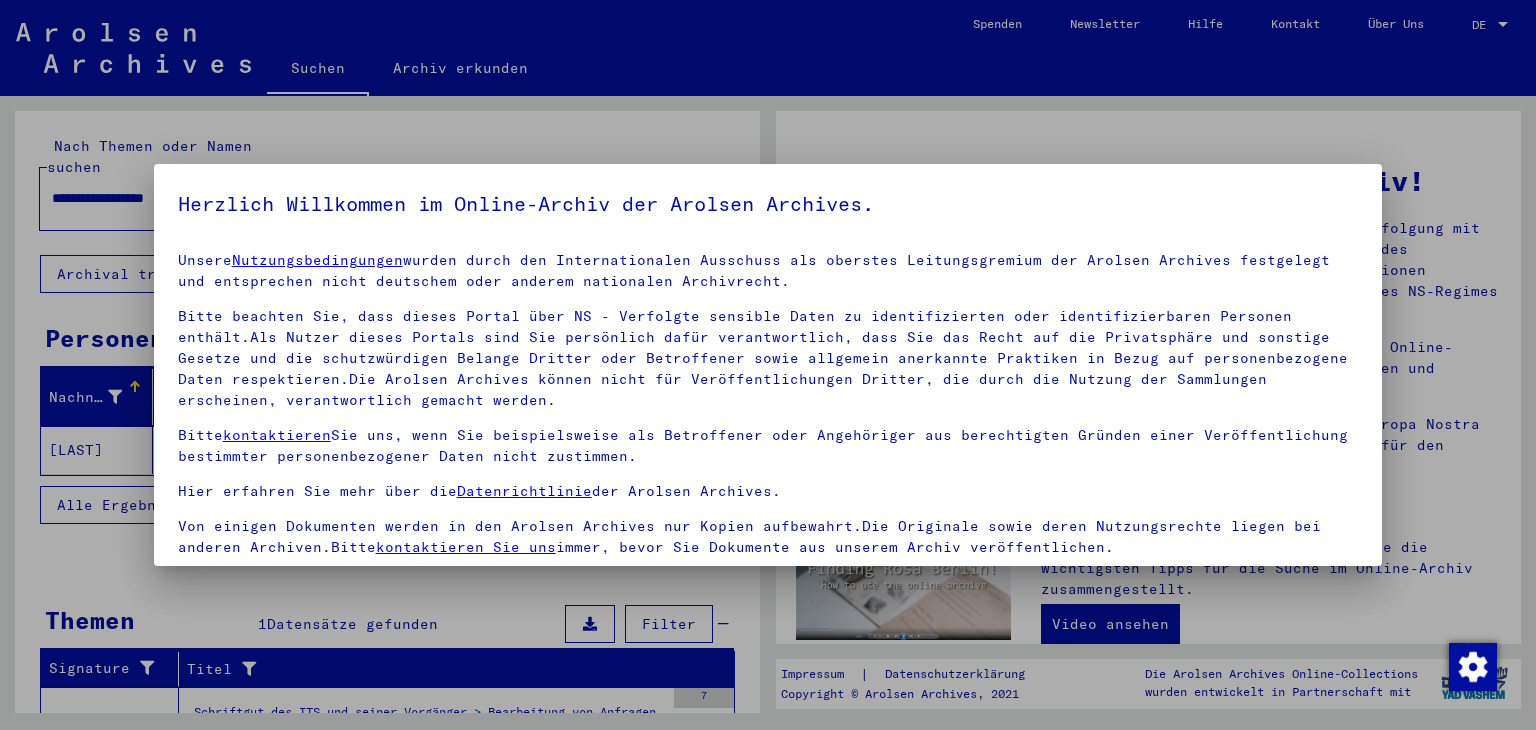 scroll, scrollTop: 5, scrollLeft: 0, axis: vertical 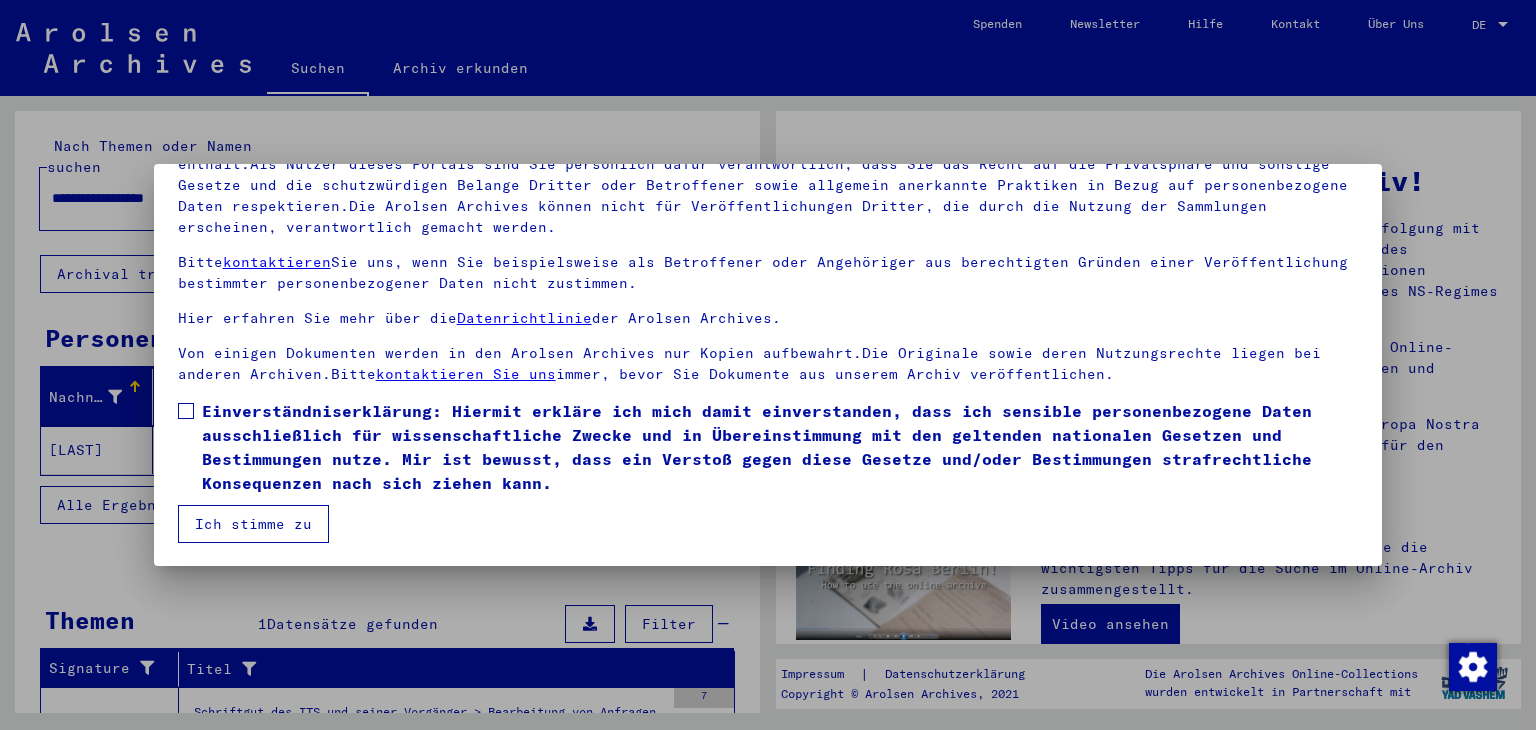 click on "Einverständniserklärung: Hiermit erkläre ich mich damit einverstanden, dass ich sensible personenbezogene Daten ausschließlich für wissenschaftliche Zwecke und in Übereinstimmung mit den geltenden nationalen Gesetzen und Bestimmungen nutze. Mir ist bewusst, dass ein Verstoß gegen diese Gesetze und/oder Bestimmungen strafrechtliche Konsequenzen nach sich ziehen kann." at bounding box center (768, 447) 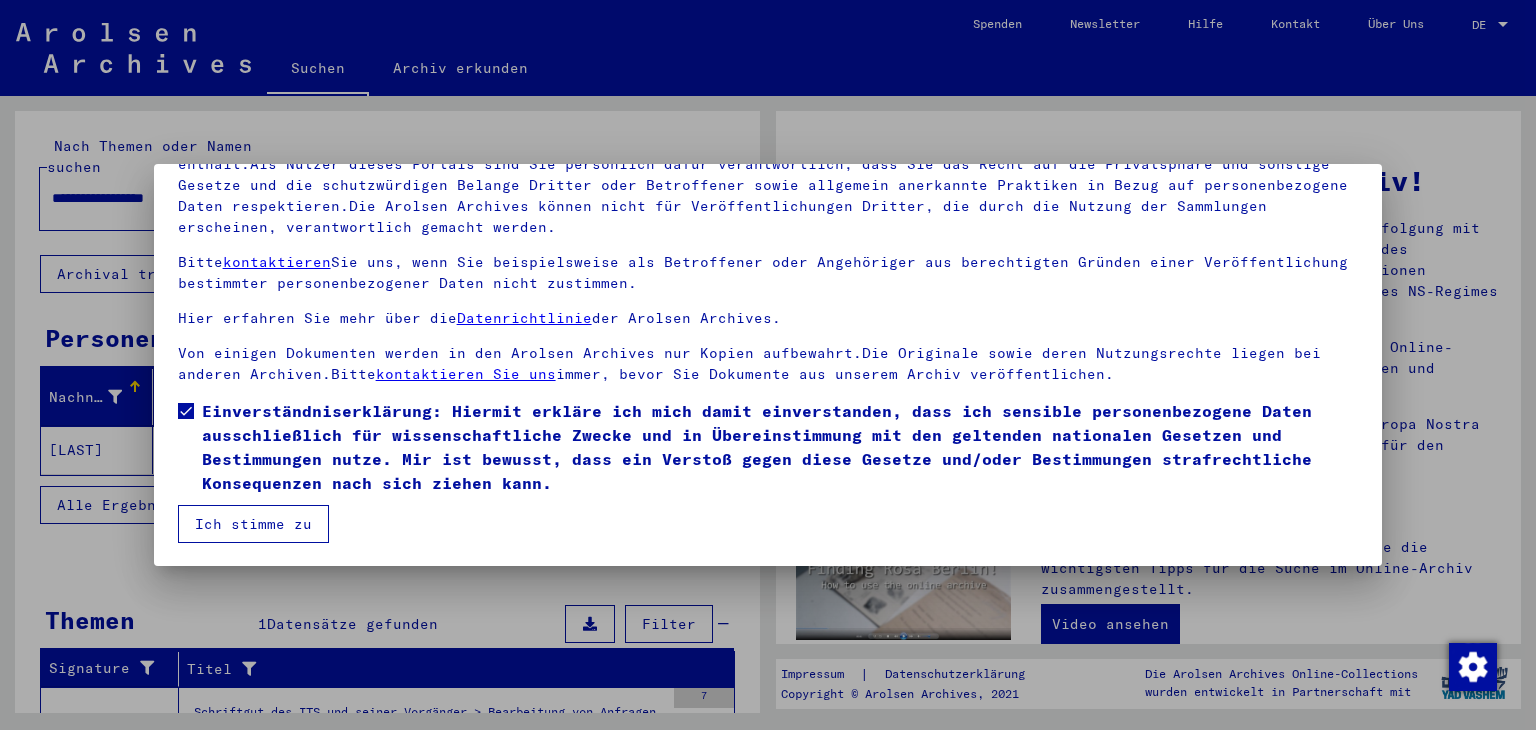click on "Ich stimme zu" at bounding box center [253, 524] 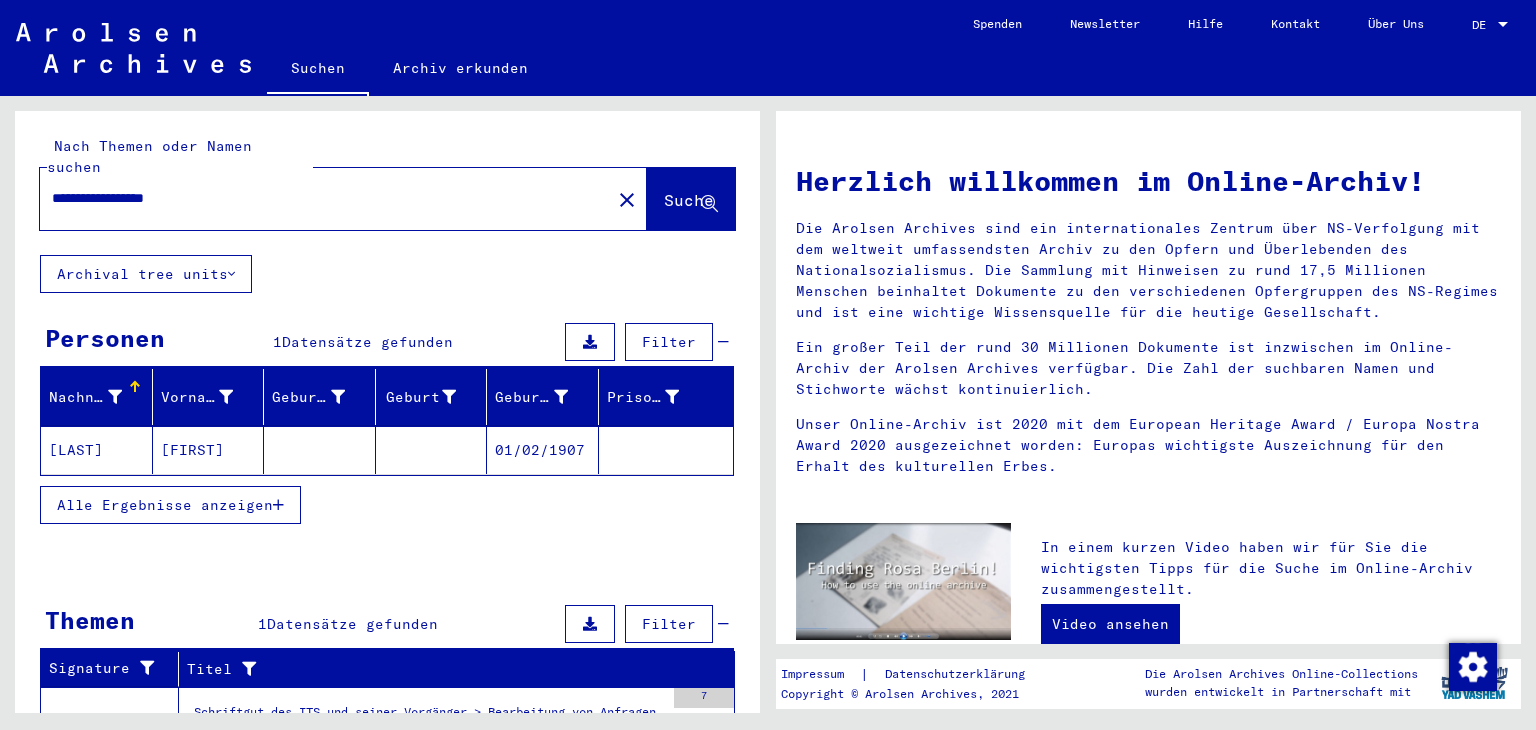 click on "DE" at bounding box center (1483, 25) 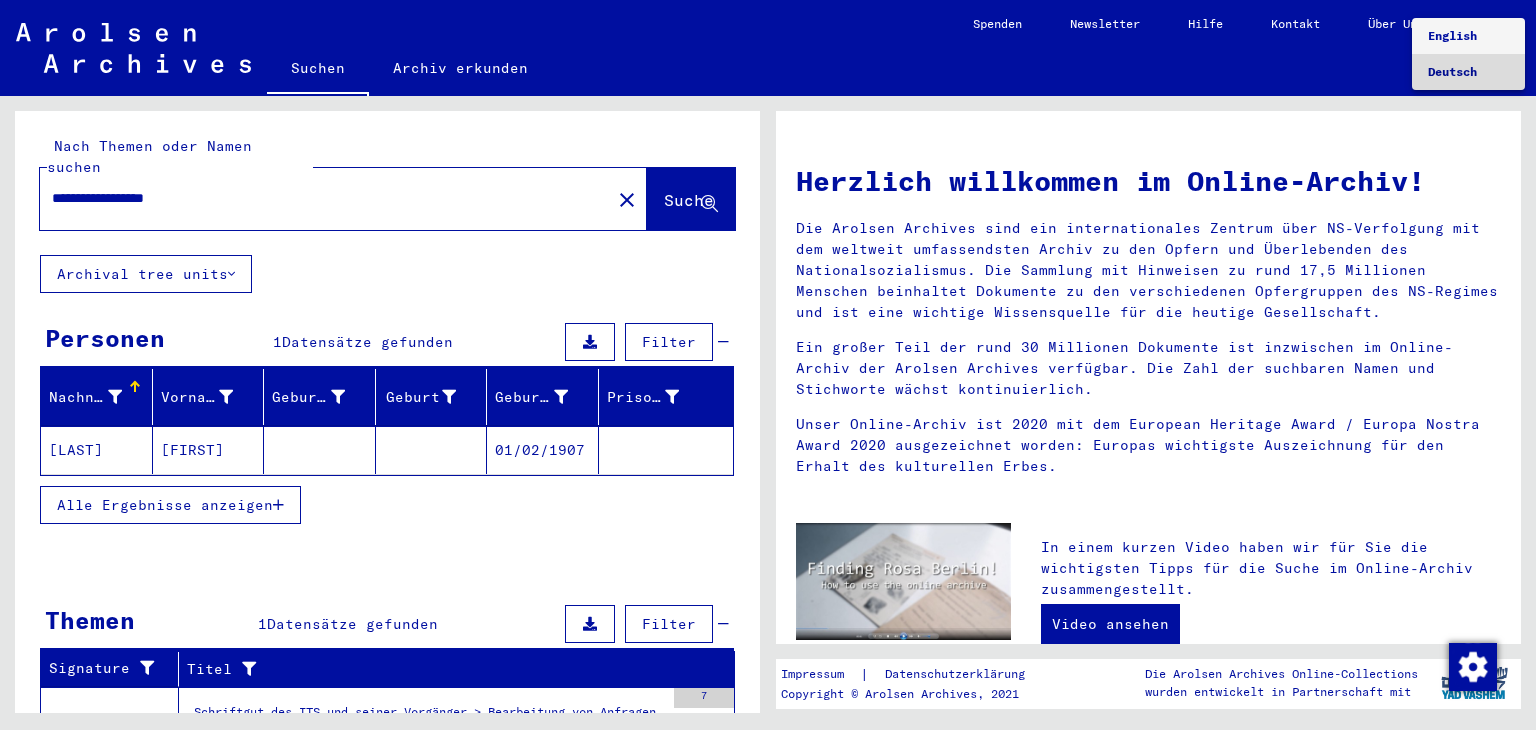 click on "Deutsch" at bounding box center (1452, 71) 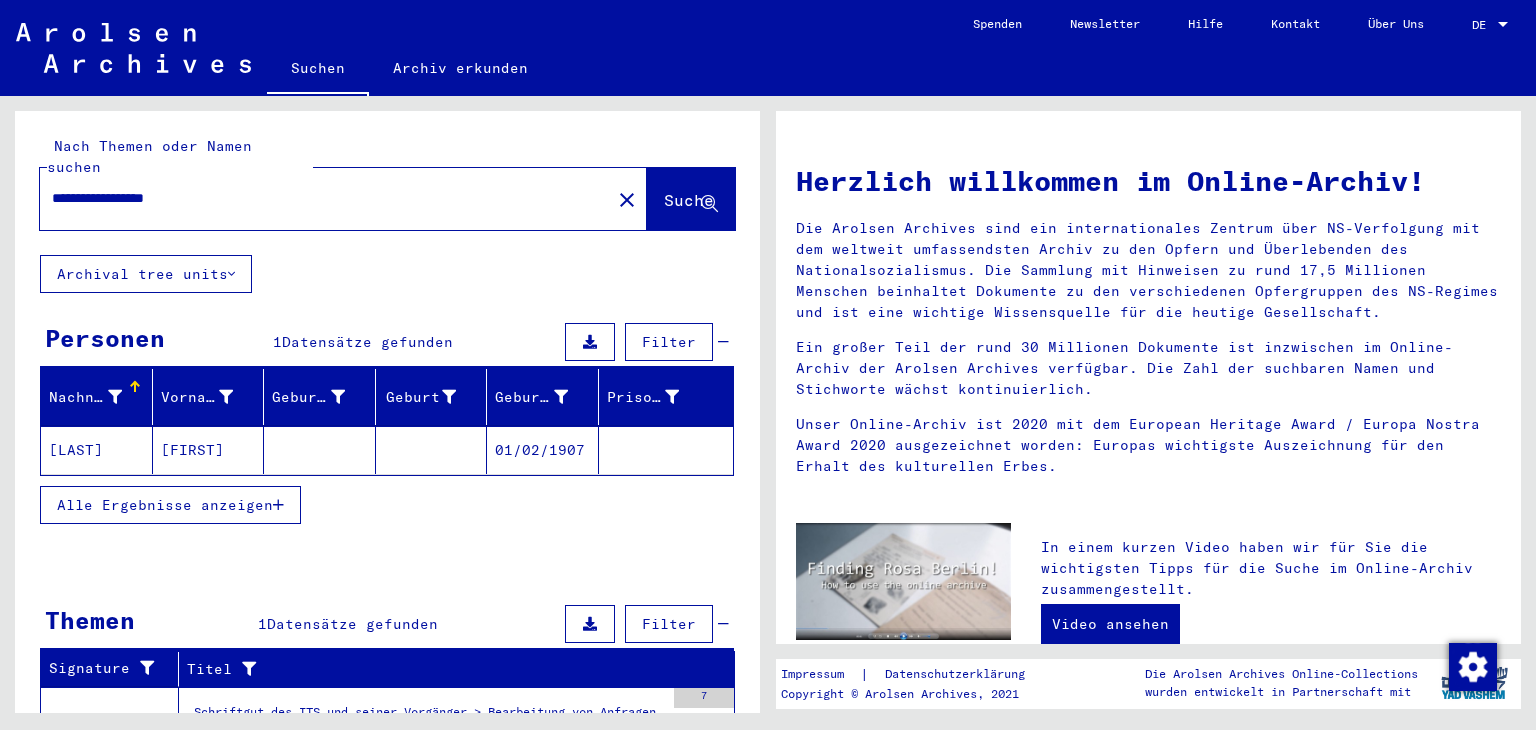 click on "DE" at bounding box center (1479, 24) 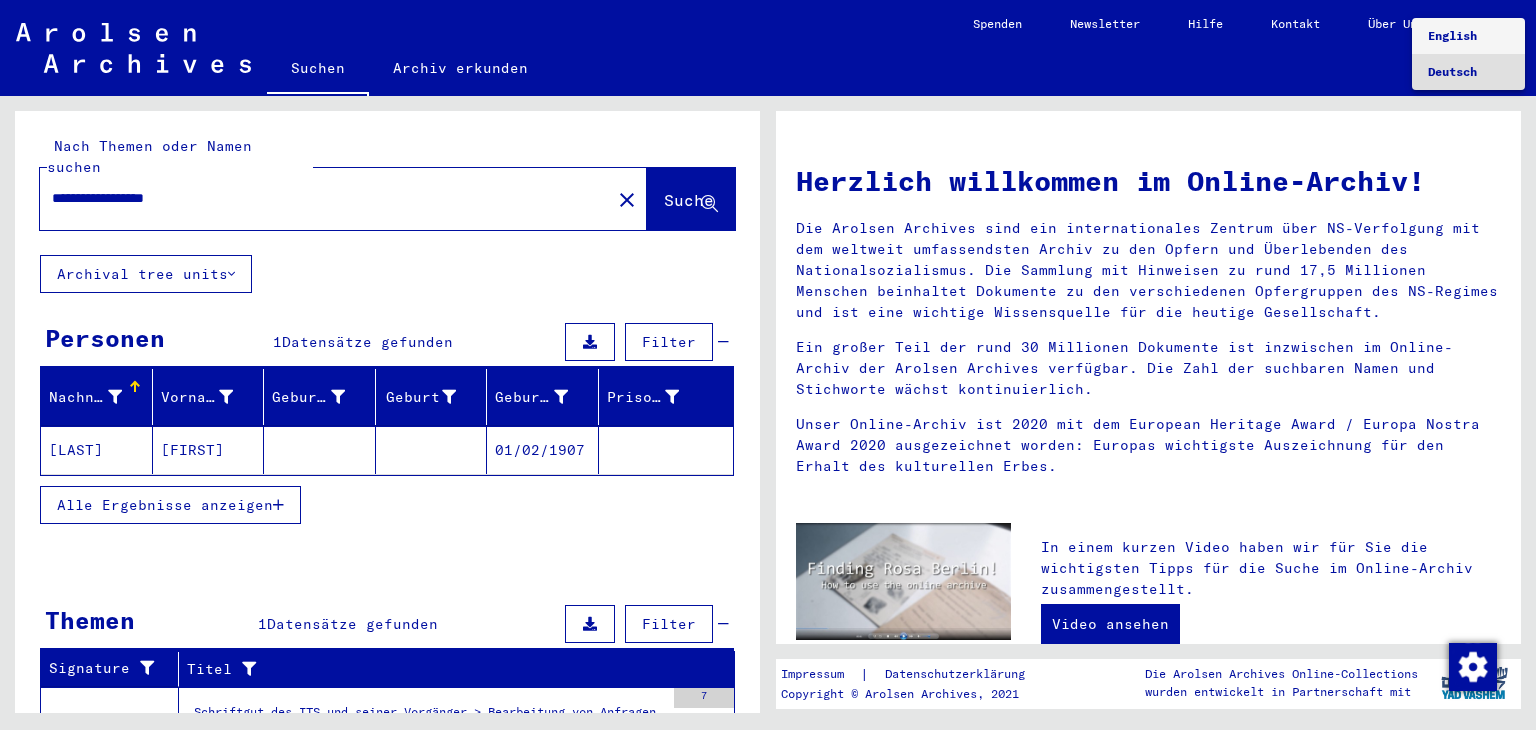 click on "English" at bounding box center [1452, 35] 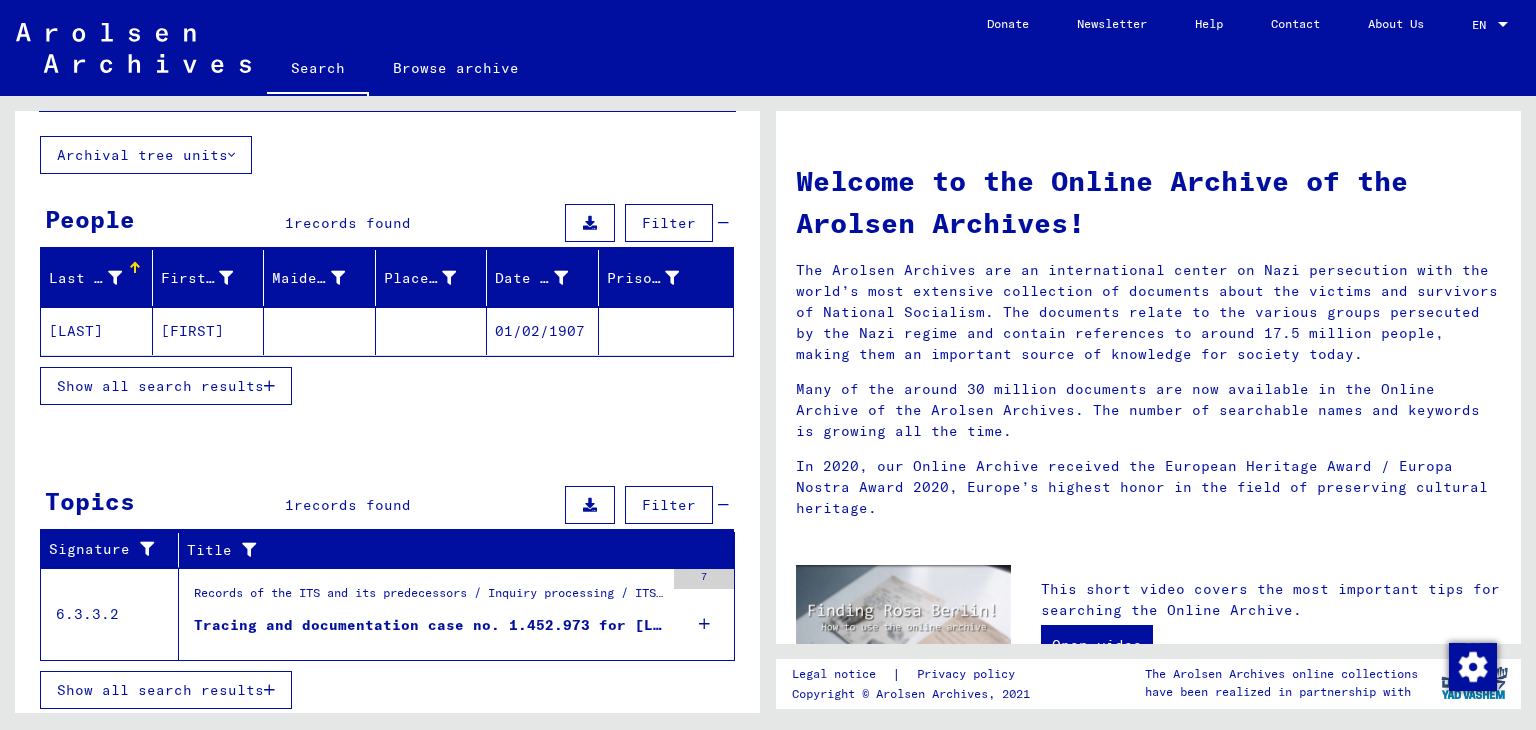 scroll, scrollTop: 100, scrollLeft: 0, axis: vertical 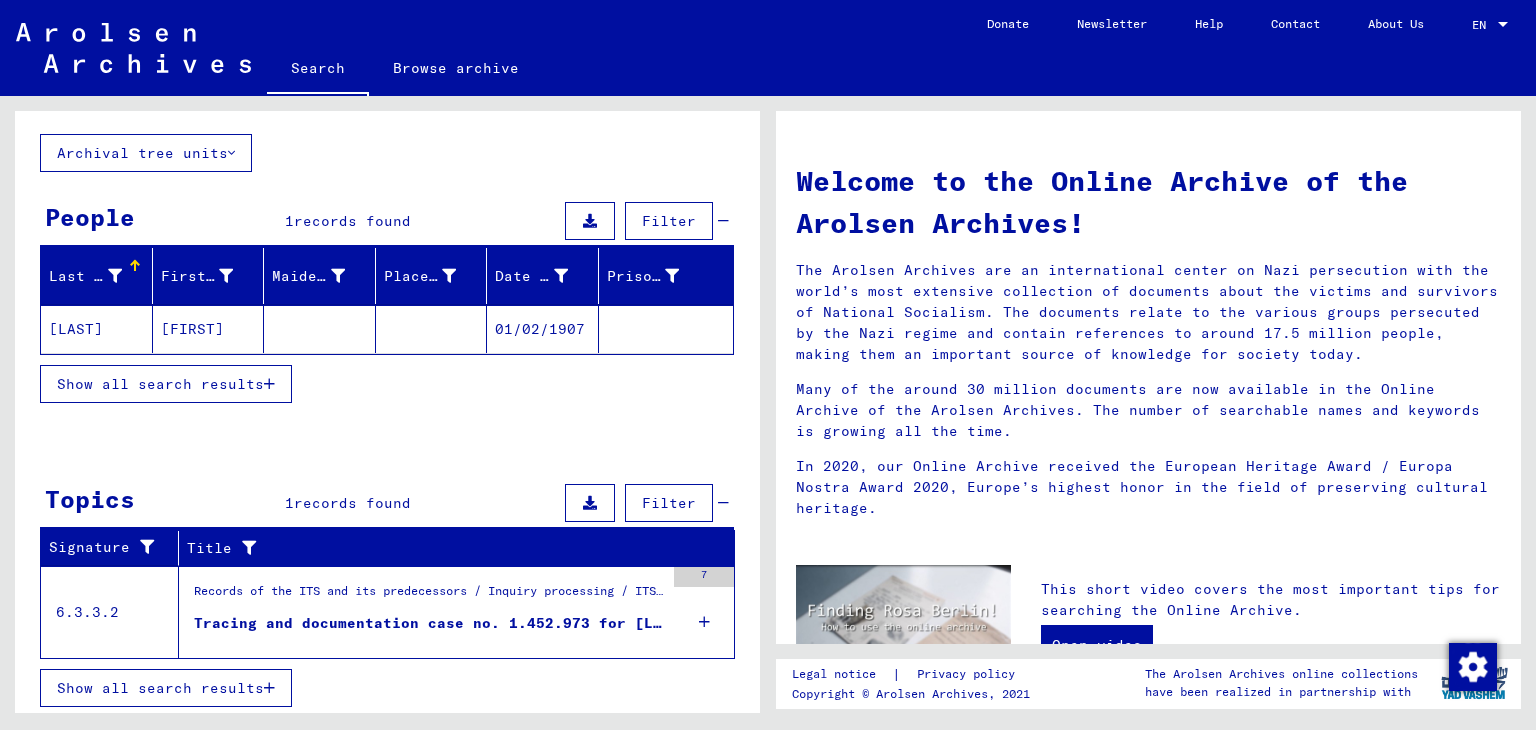 click on "[FIRST]" 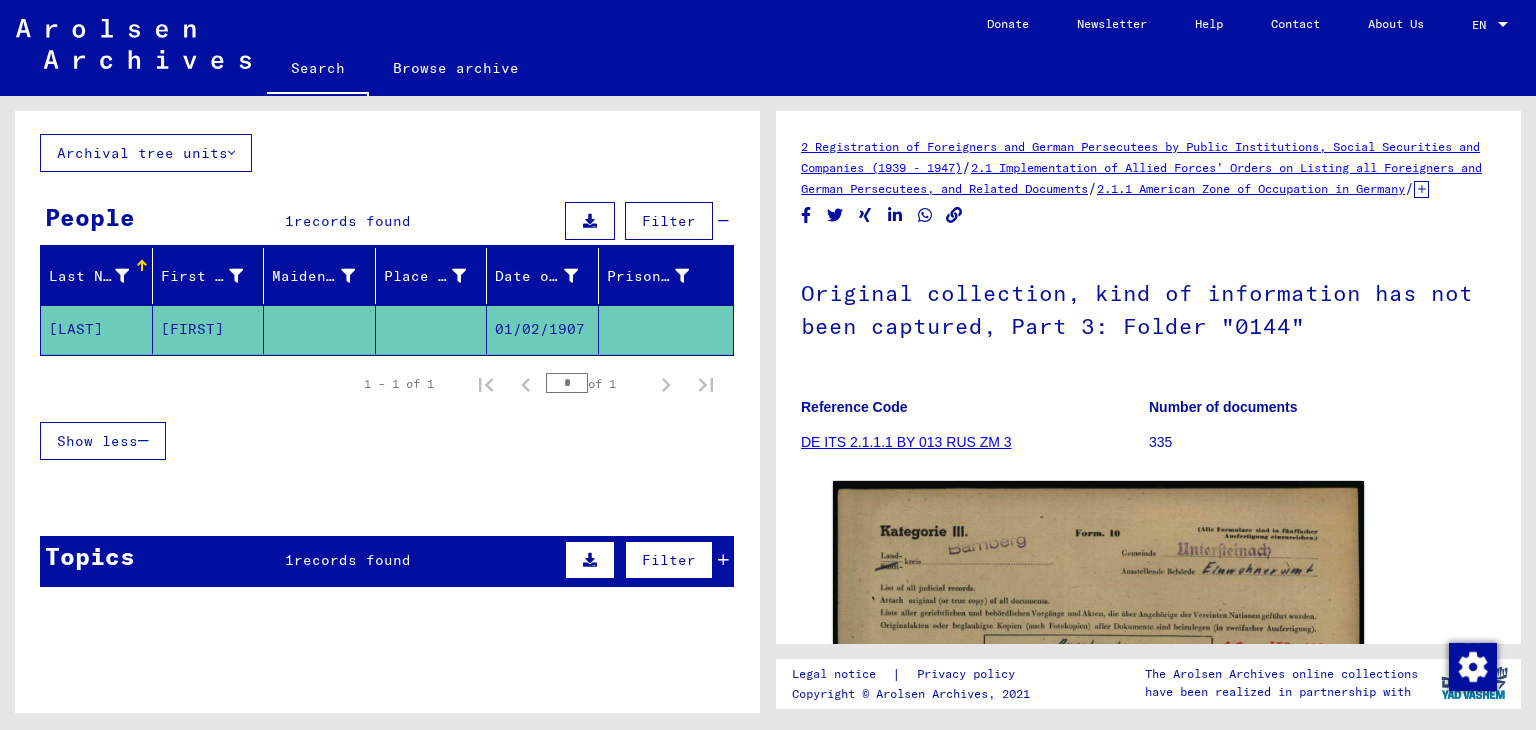 scroll, scrollTop: 0, scrollLeft: 0, axis: both 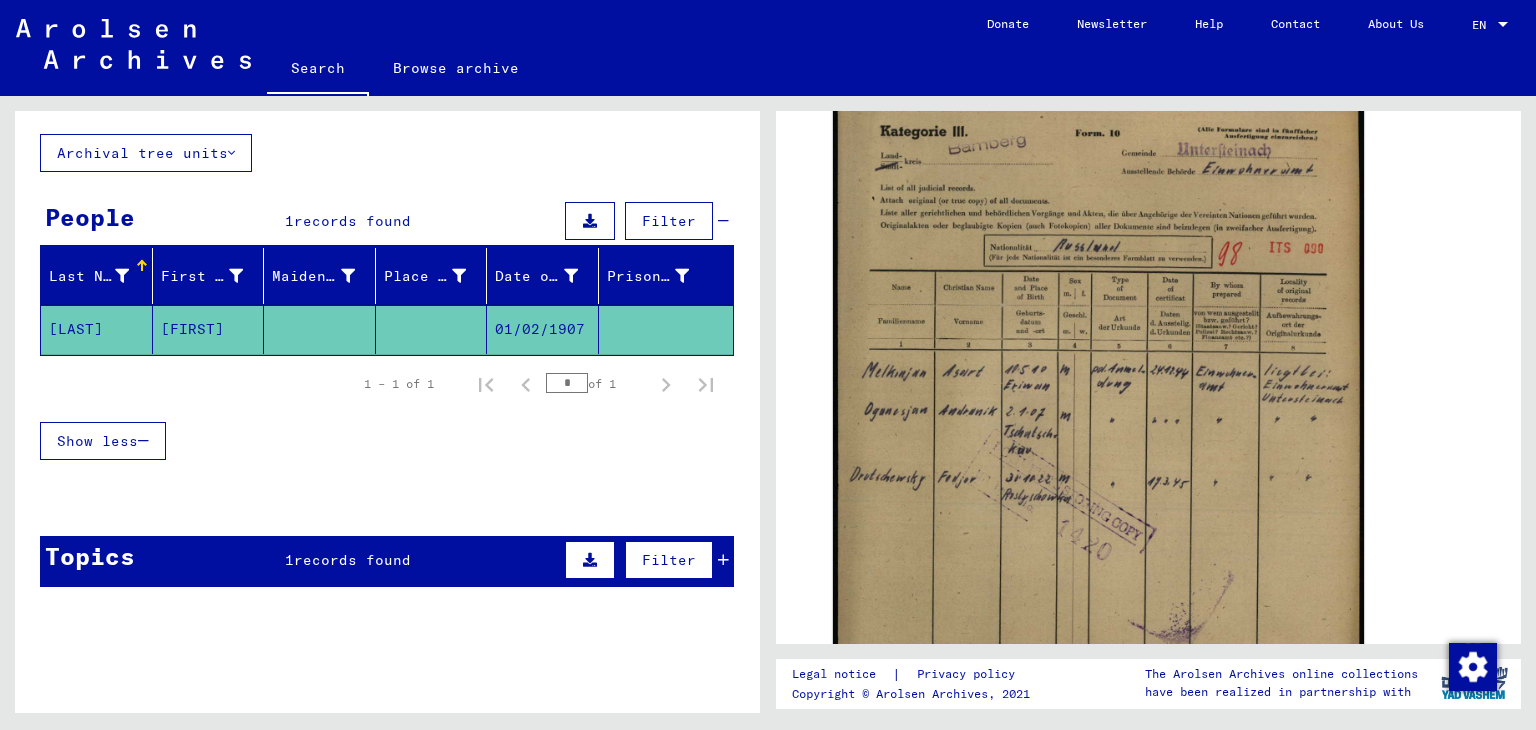 click 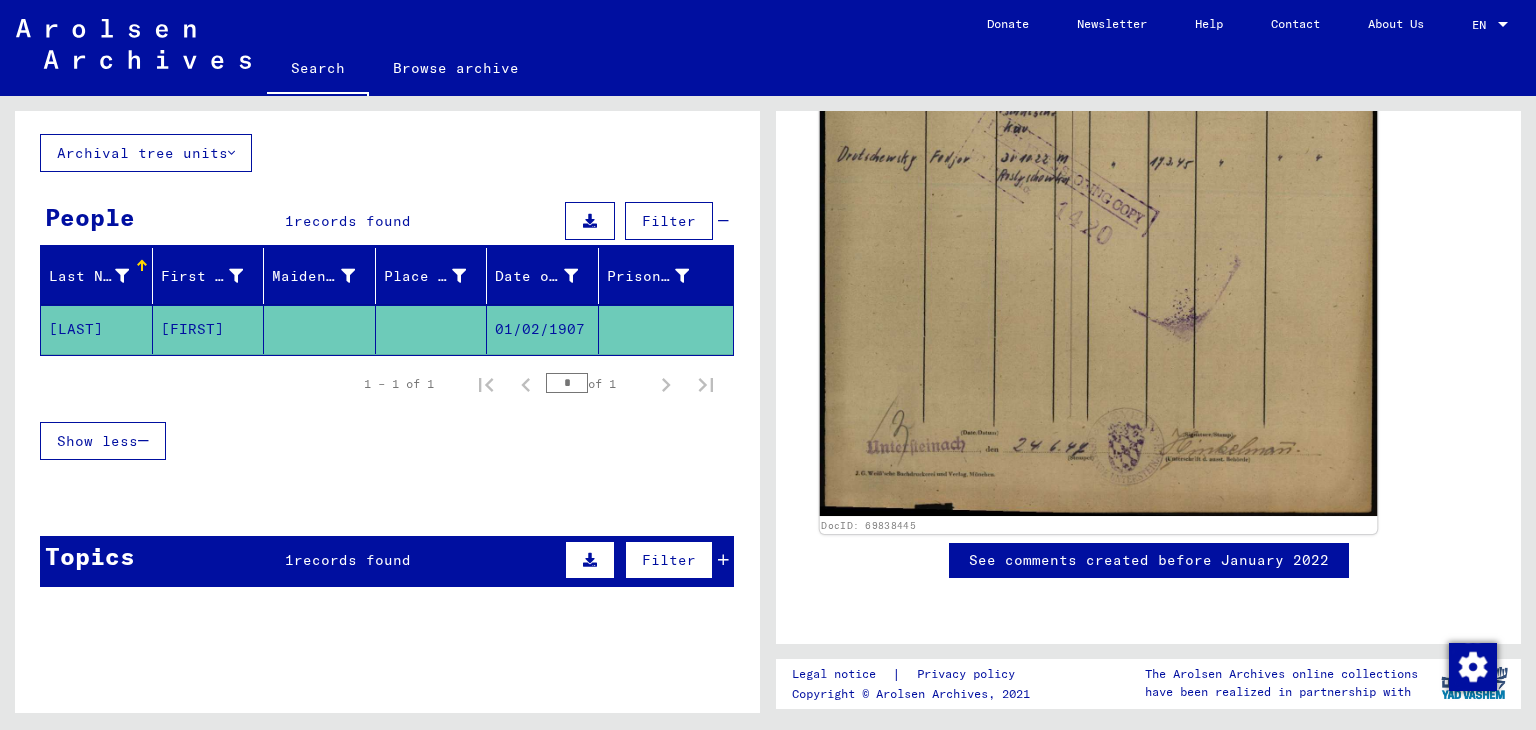 scroll, scrollTop: 800, scrollLeft: 0, axis: vertical 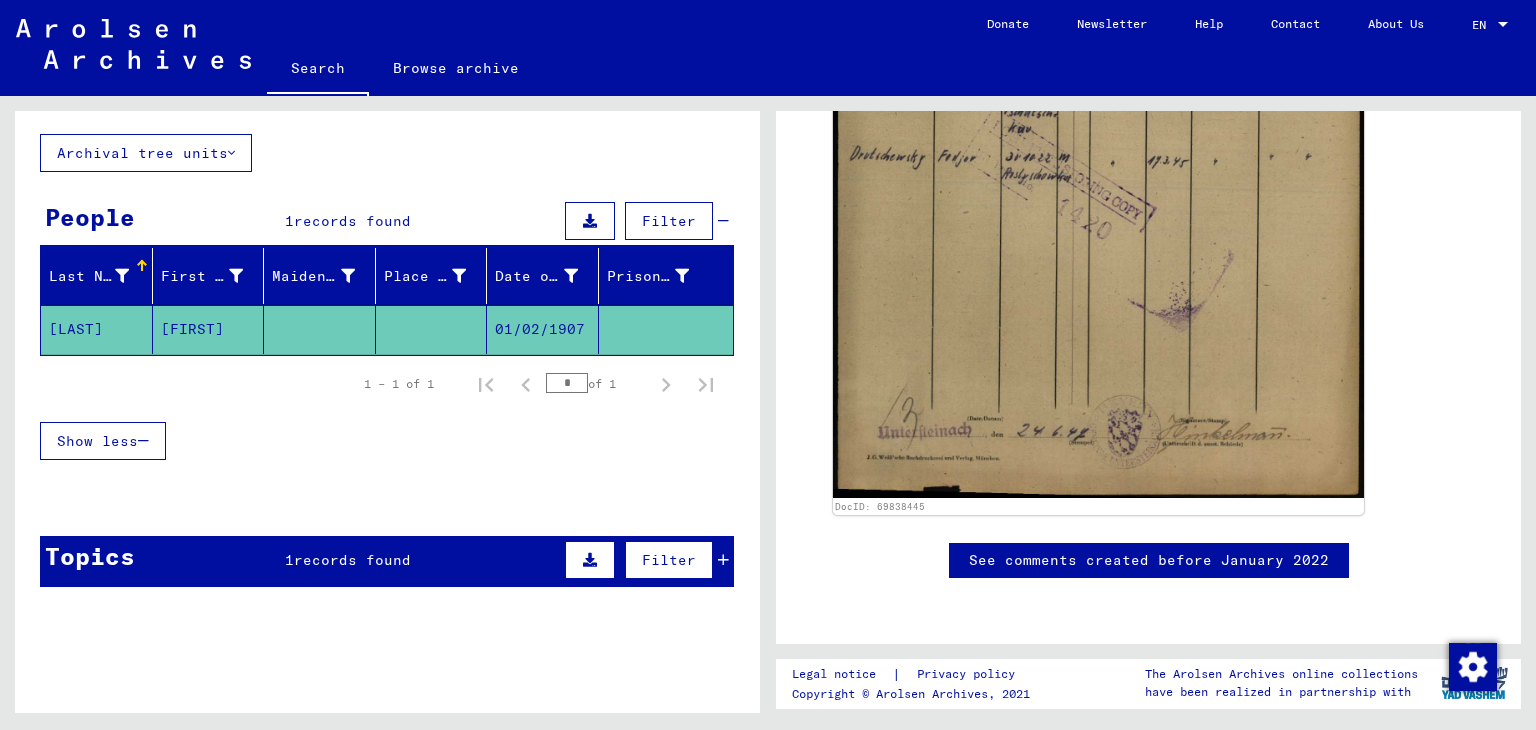 click on "Topics 1  records found  Filter" at bounding box center (387, 561) 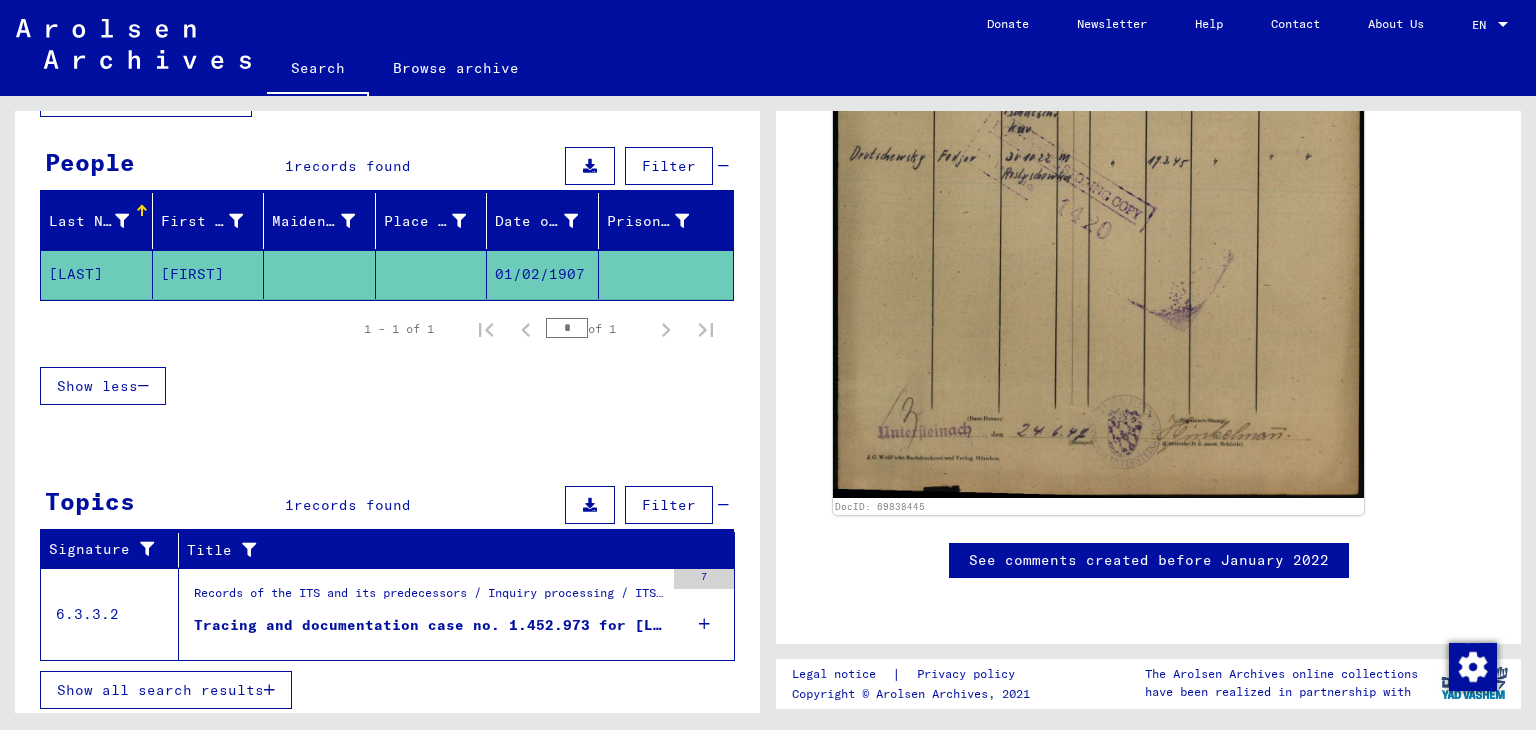 scroll, scrollTop: 156, scrollLeft: 0, axis: vertical 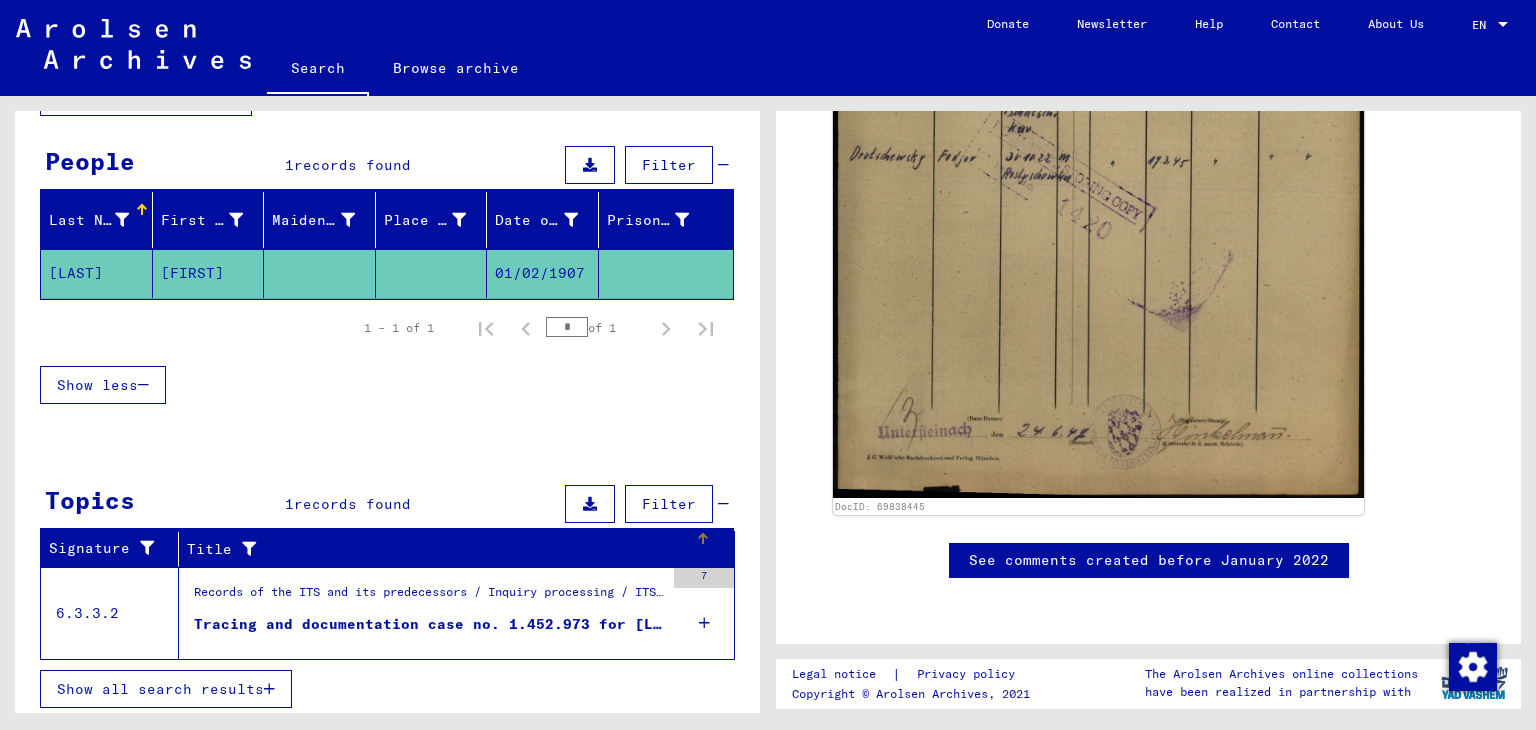 click on "Records of the ITS and its predecessors / Inquiry processing / ITS case files as of 1947 / Repository of T/D cases / Tracing and documentation cases with (T/D) numbers between 1.250.000 and 1.499.999 / Tracing and documentation cases with (T/D) numbers between 1.452.500 and 1.452.999" at bounding box center [429, 597] 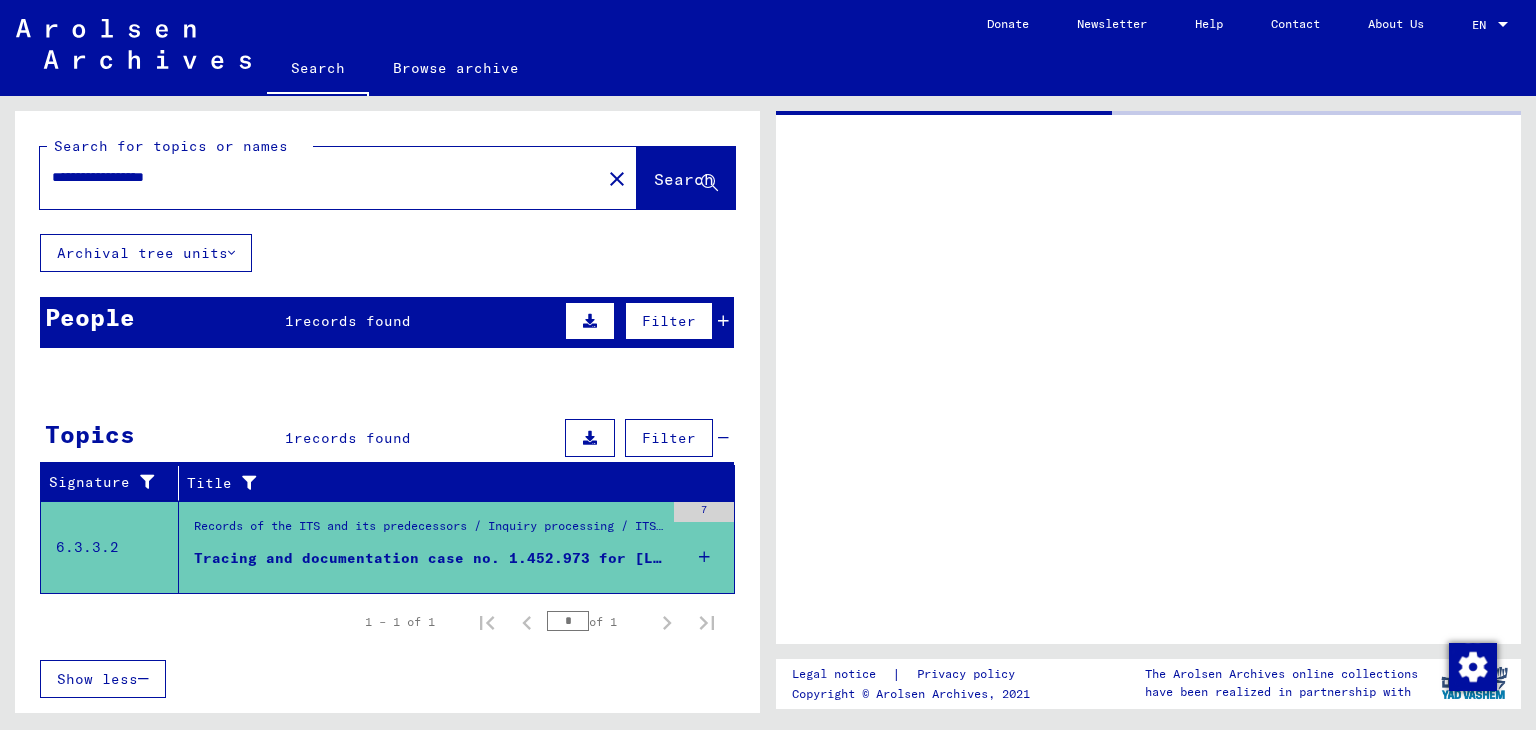 scroll, scrollTop: 0, scrollLeft: 0, axis: both 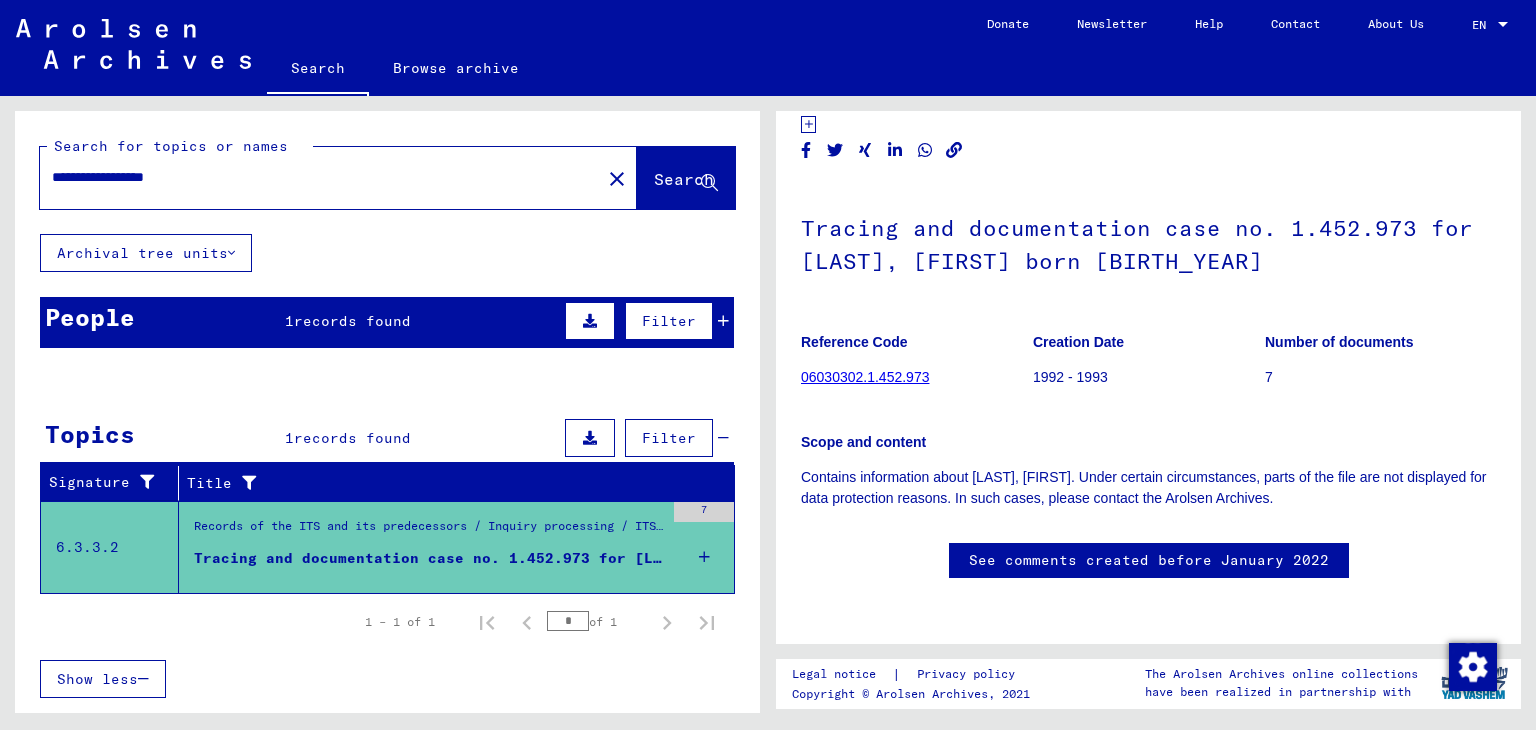 click on "records found" at bounding box center (352, 321) 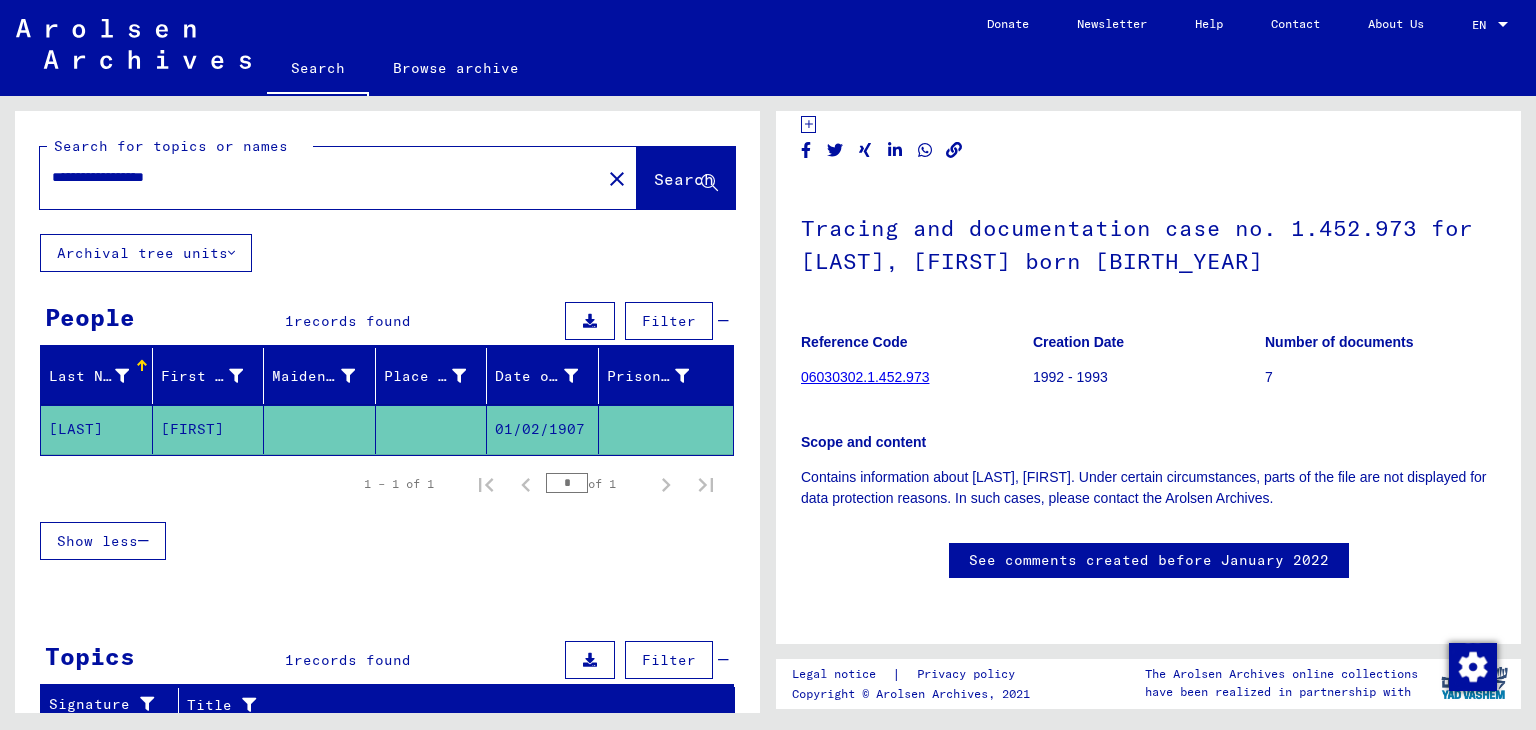 click 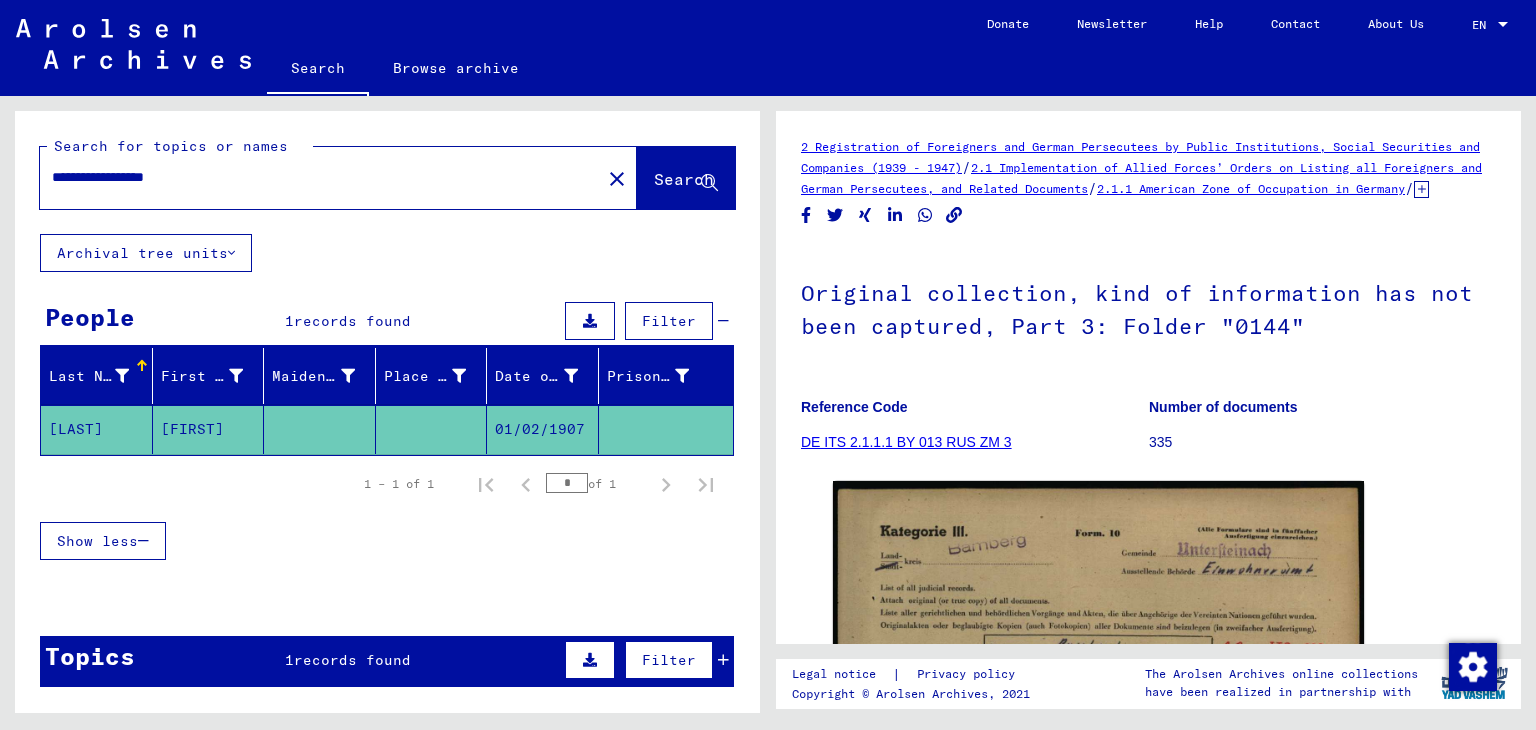 scroll, scrollTop: 0, scrollLeft: 0, axis: both 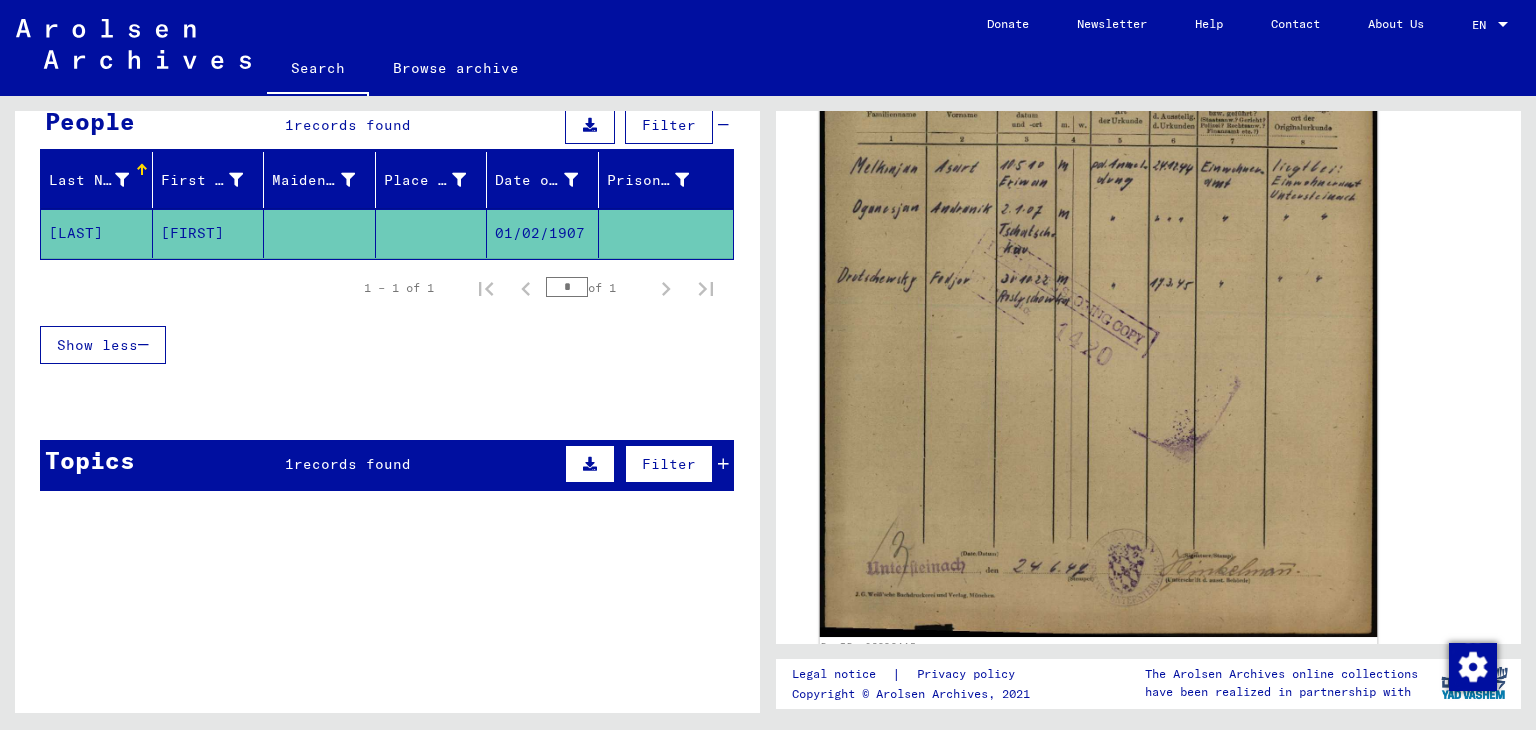 click 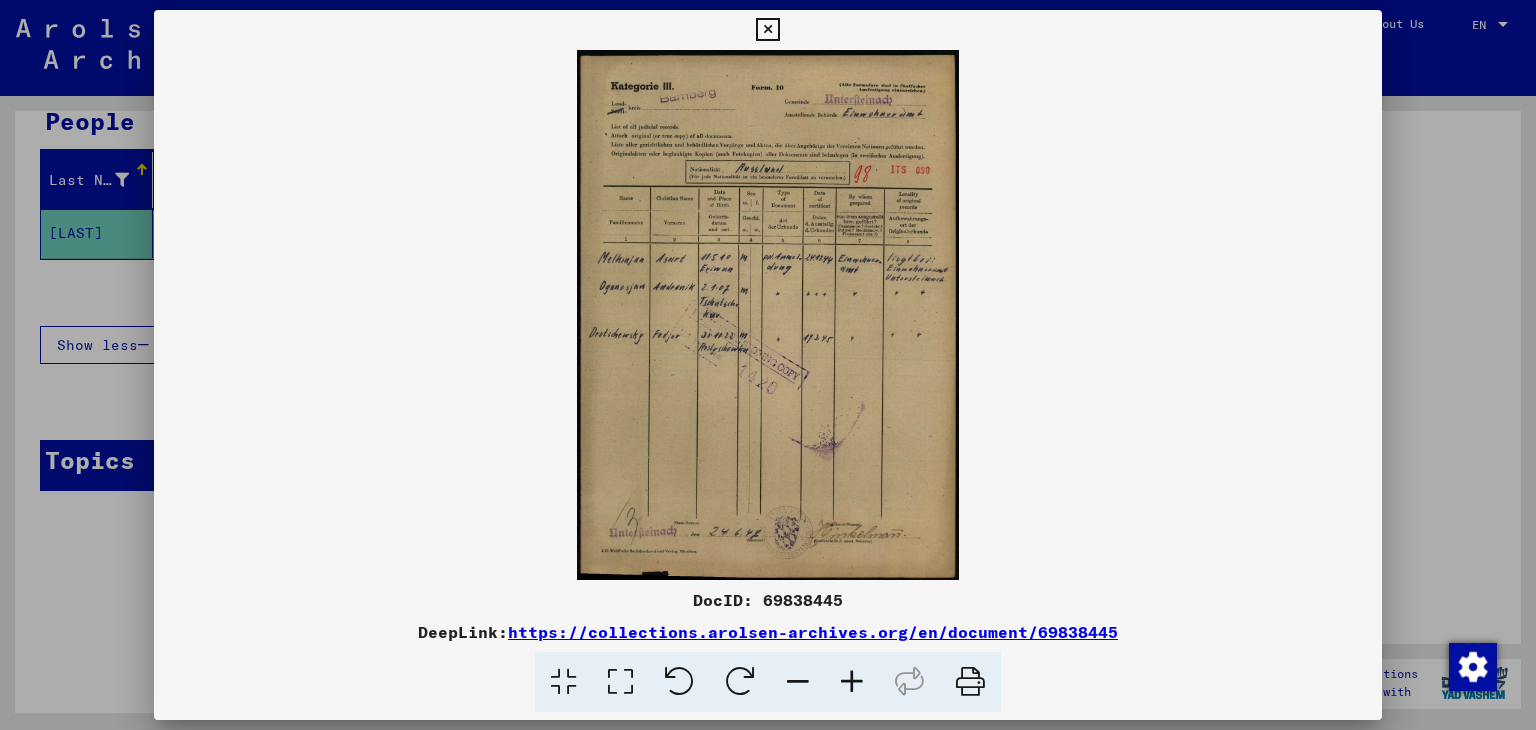 click on "https://collections.arolsen-archives.org/en/document/69838445" at bounding box center [813, 632] 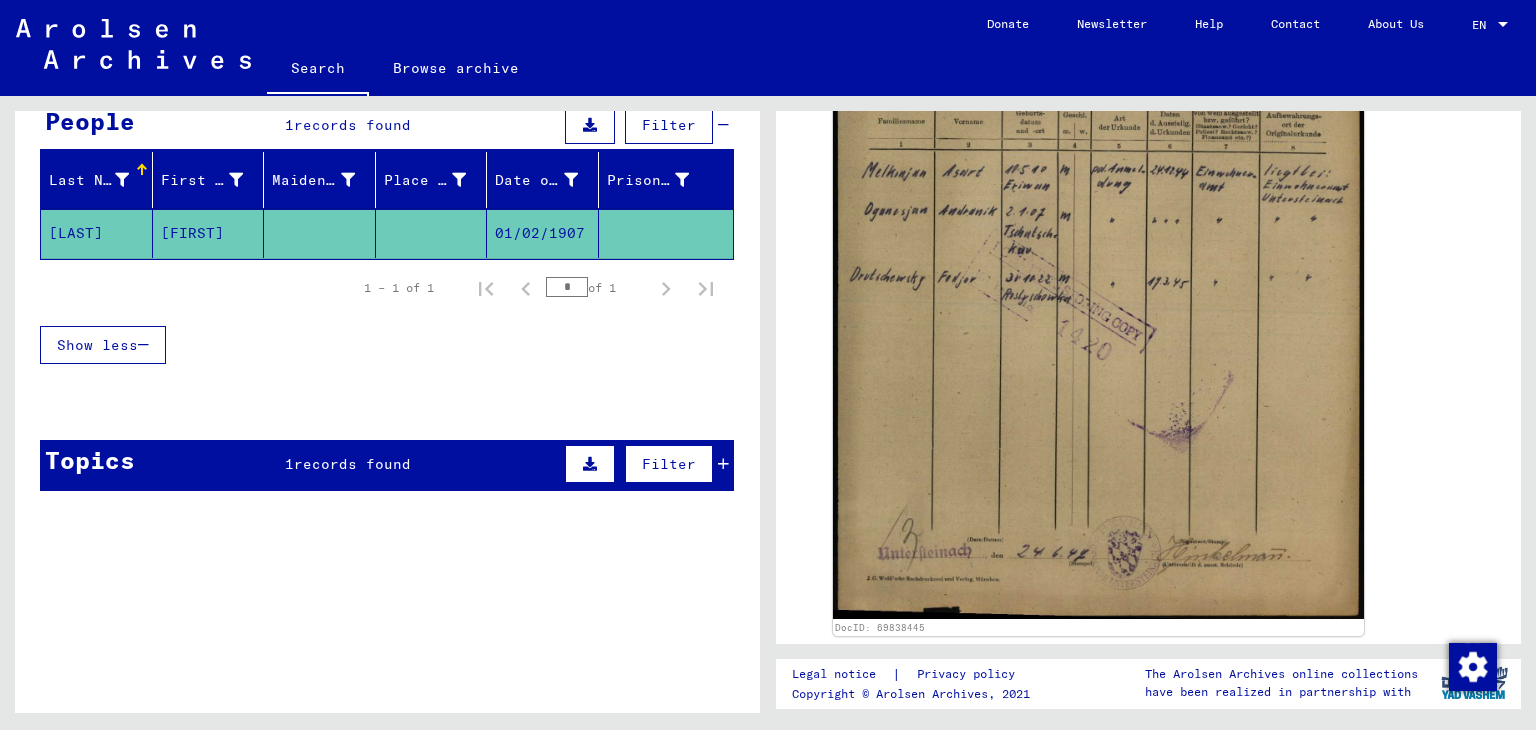 click on "[FIRST]" 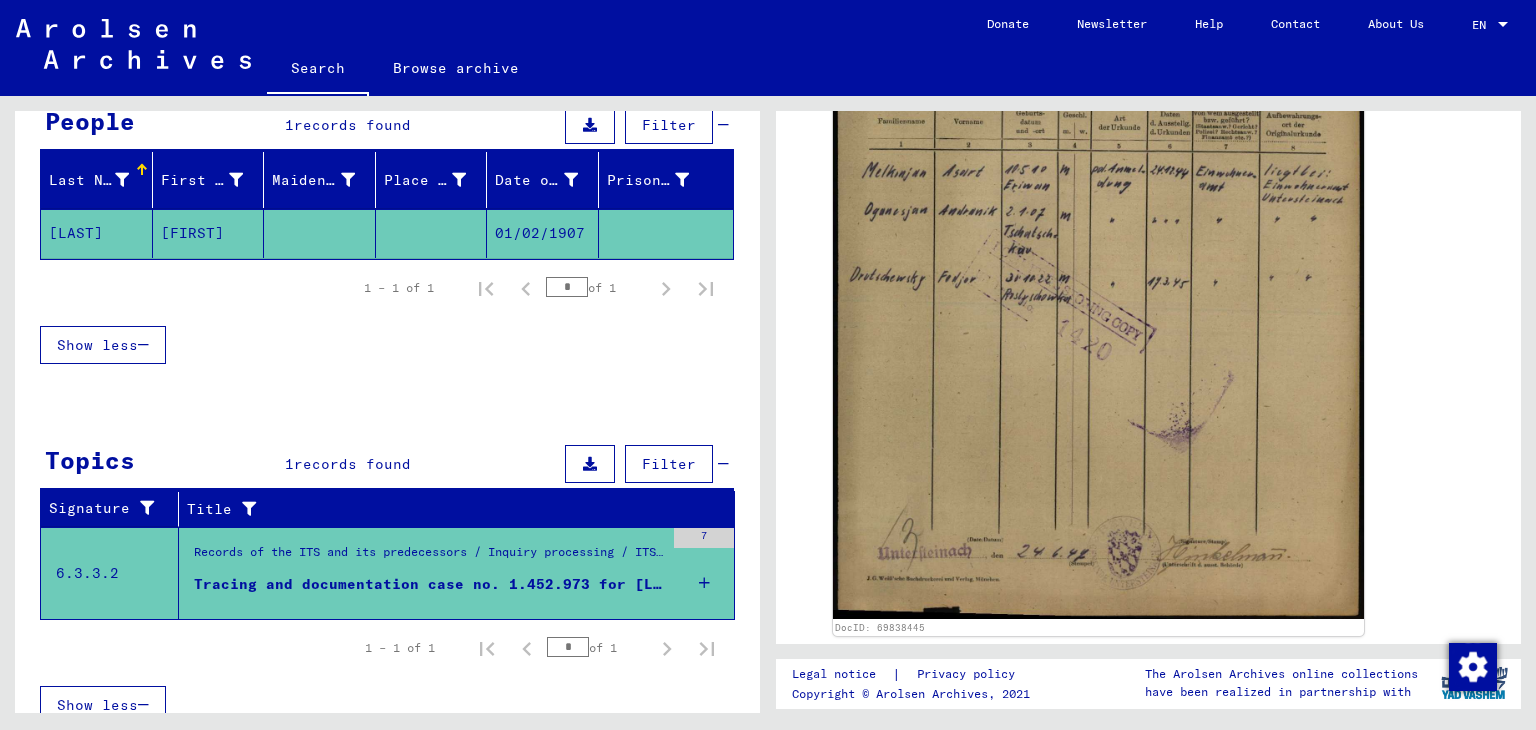 click on "Records of the ITS and its predecessors / Inquiry processing / ITS case files as of 1947 / Repository of T/D cases / Tracing and documentation cases with (T/D) numbers between 1.250.000 and 1.499.999 / Tracing and documentation cases with (T/D) numbers between 1.452.500 and 1.452.999" at bounding box center (429, 557) 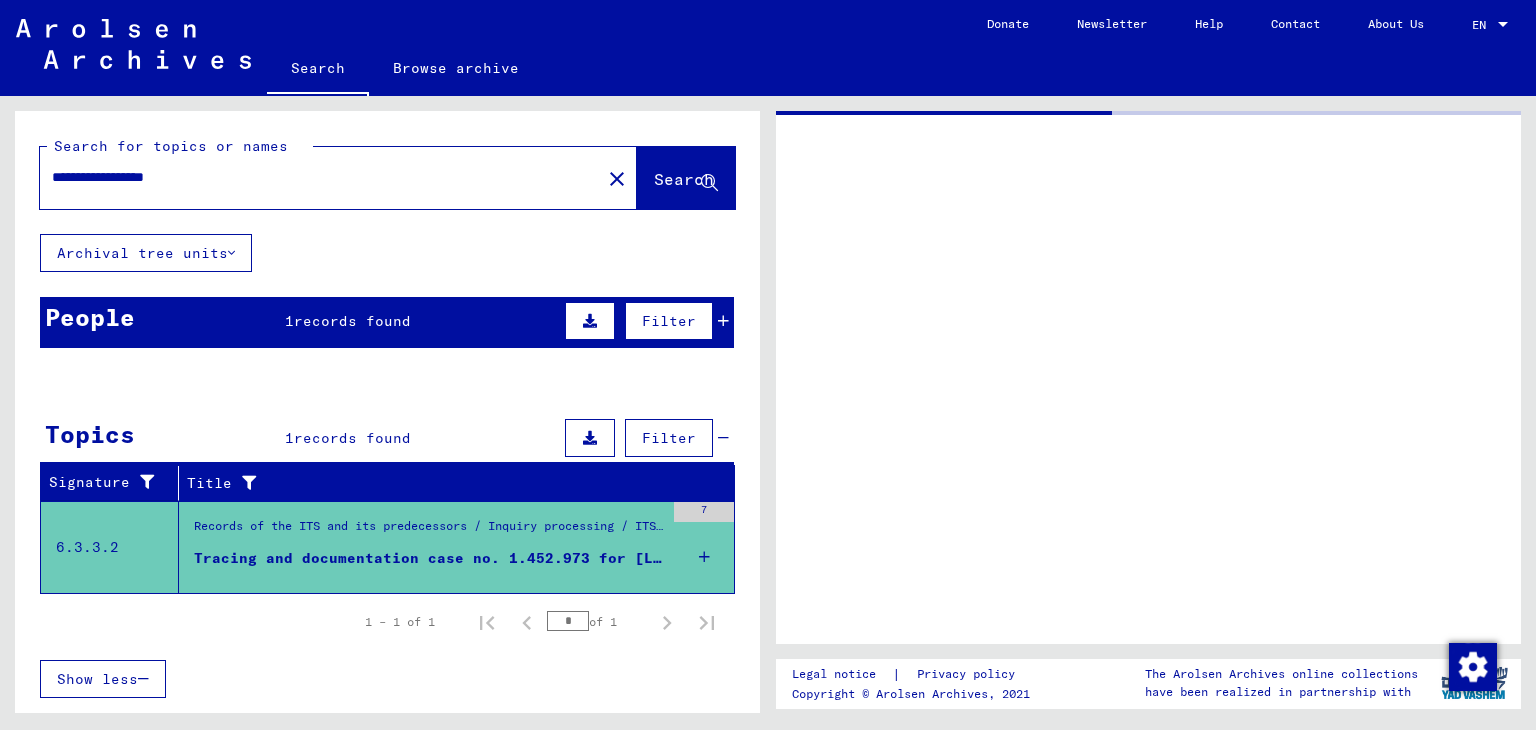 scroll, scrollTop: 0, scrollLeft: 0, axis: both 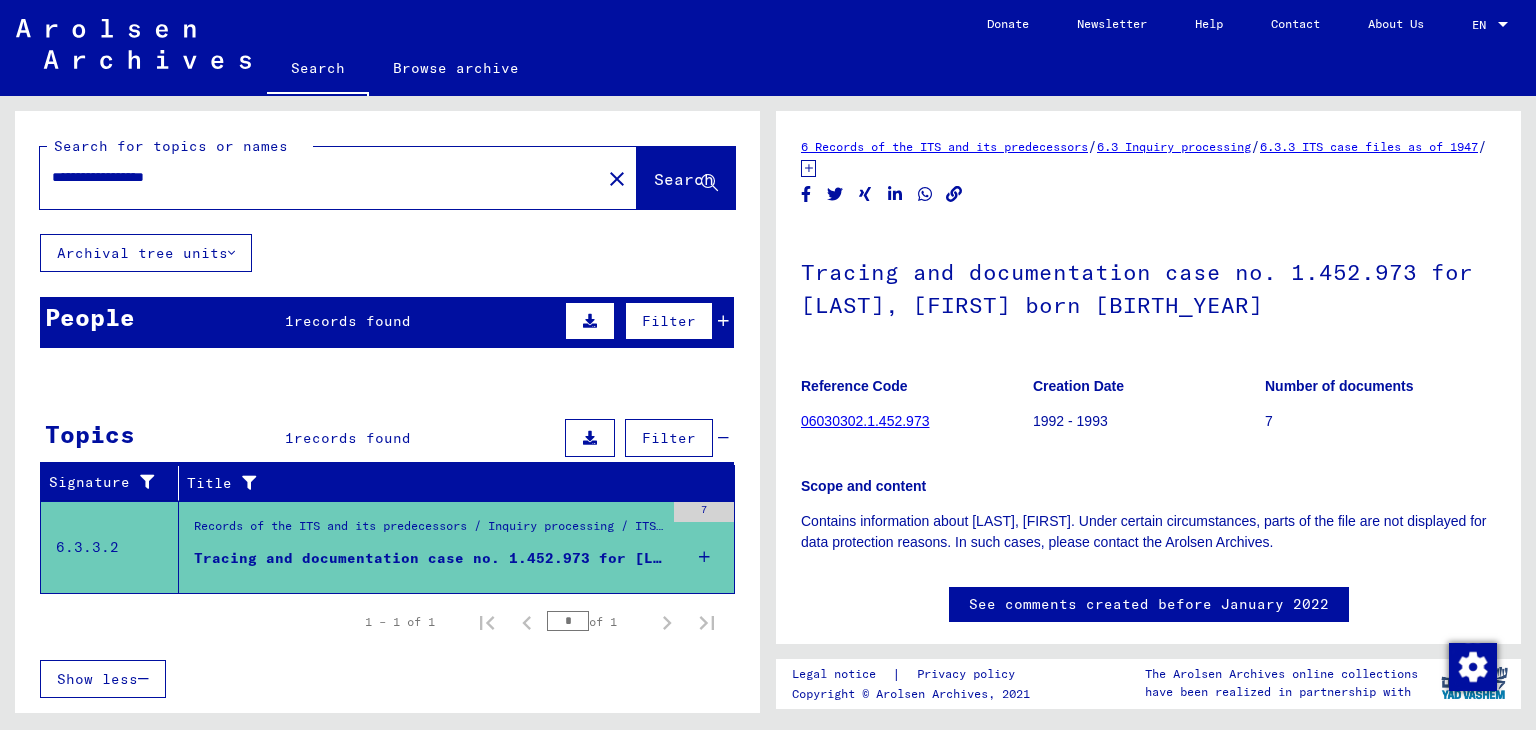 click on "People 1  records found  Filter" at bounding box center [387, 322] 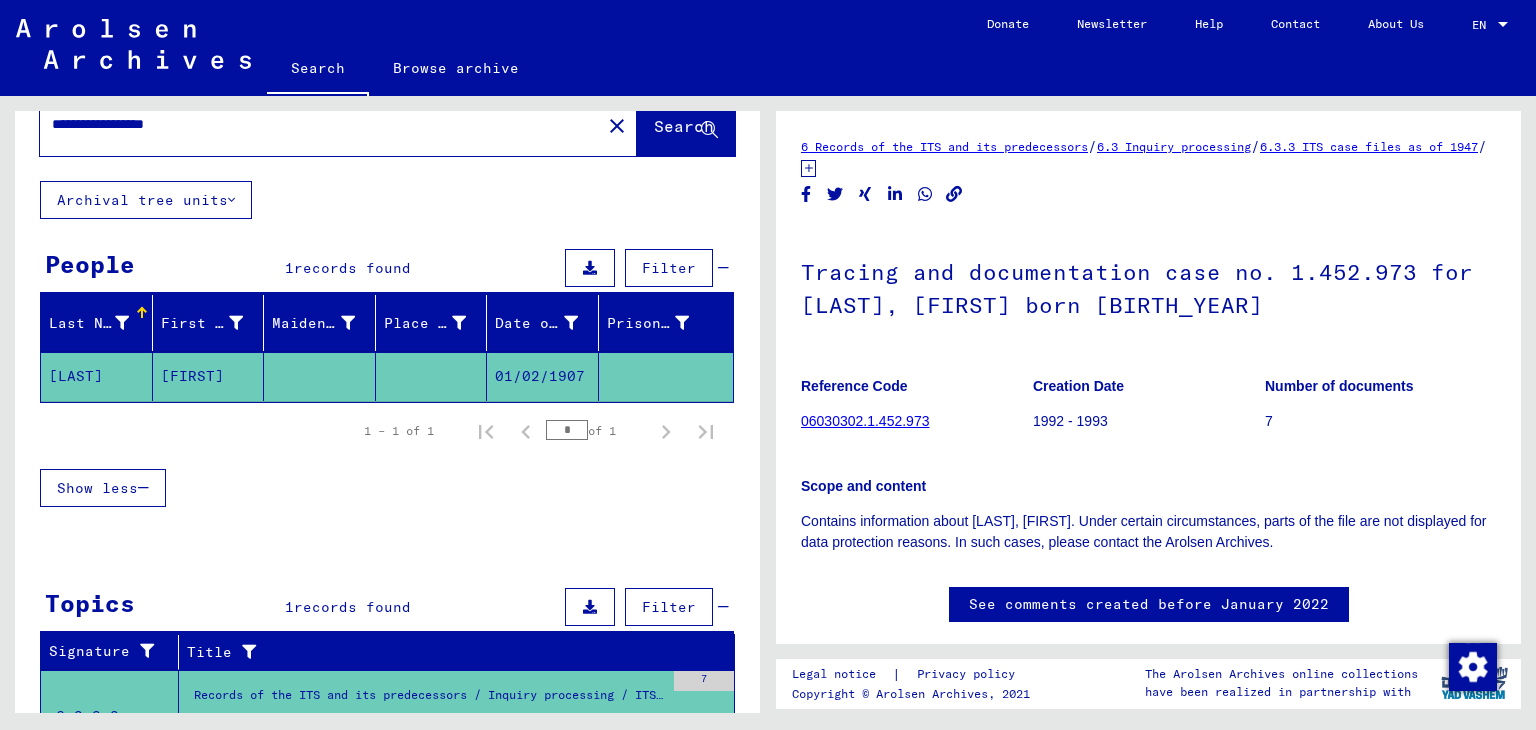 scroll, scrollTop: 100, scrollLeft: 0, axis: vertical 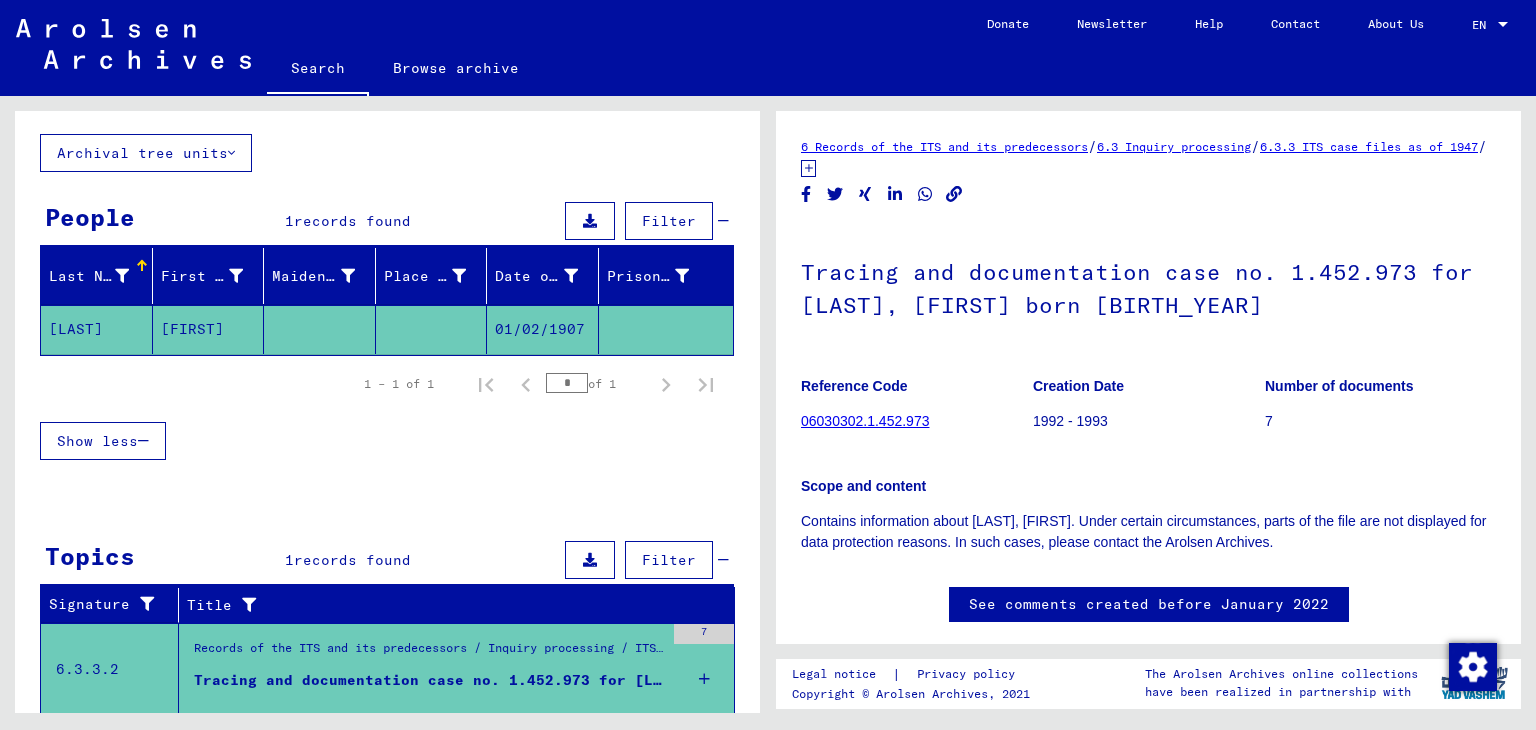 click on "01/02/1907" 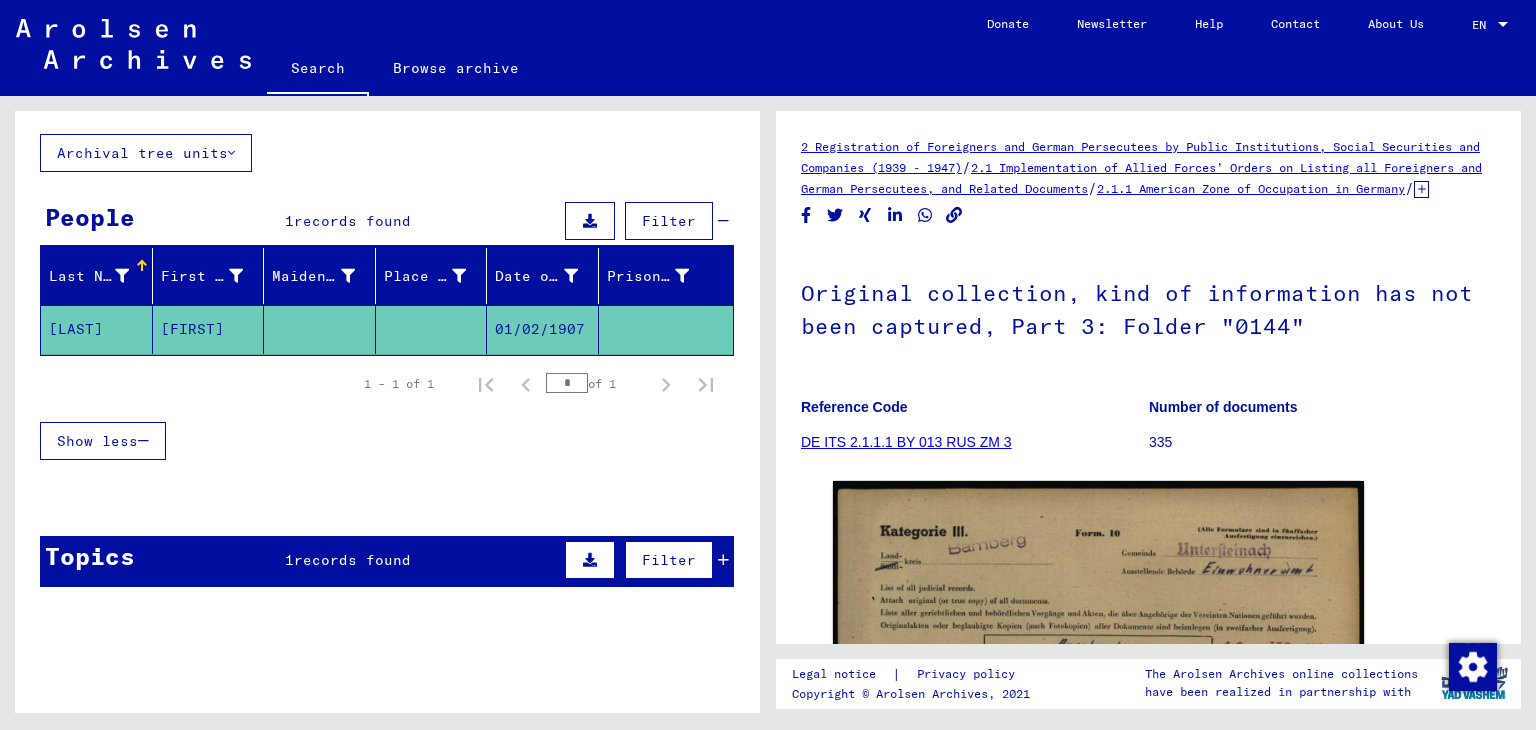 scroll, scrollTop: 0, scrollLeft: 0, axis: both 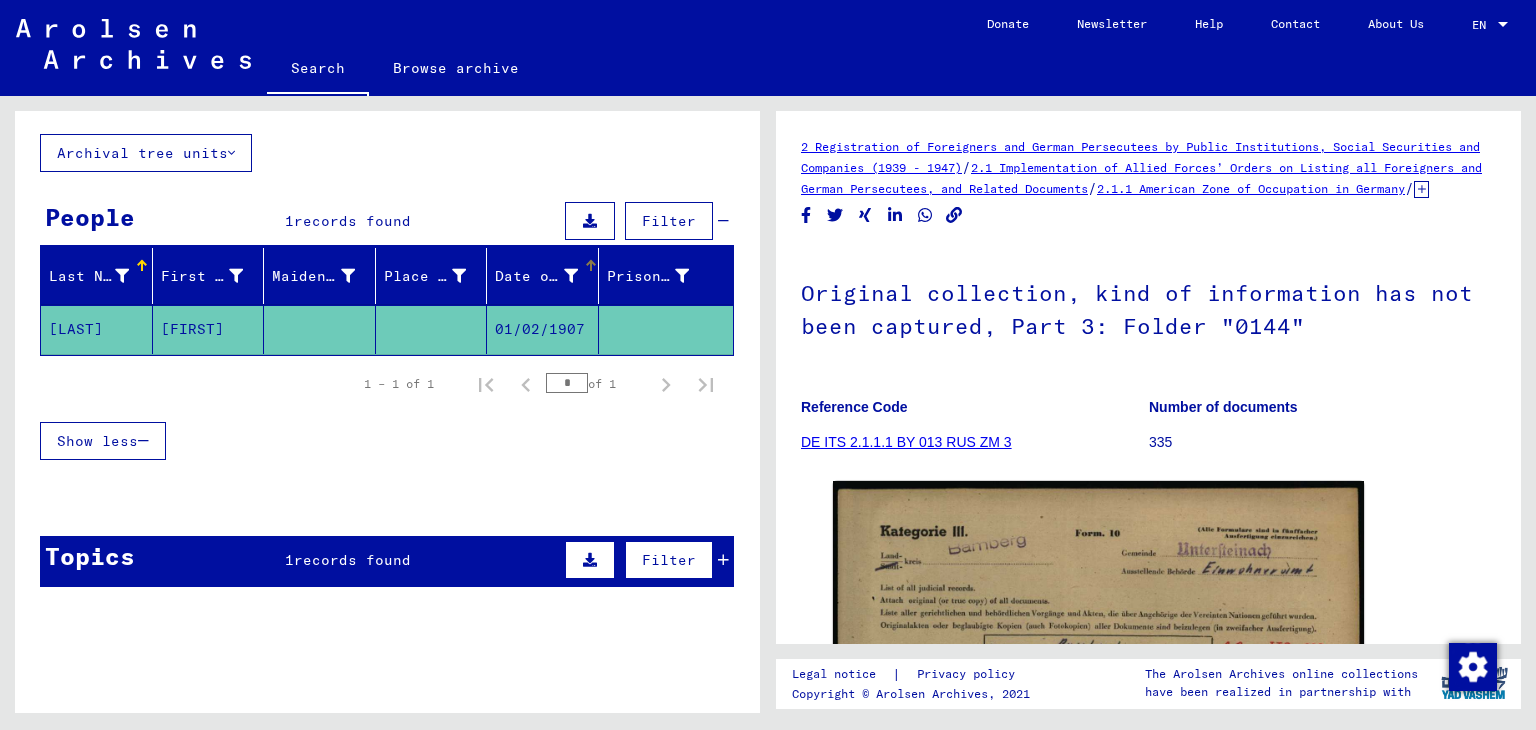 click at bounding box center [571, 276] 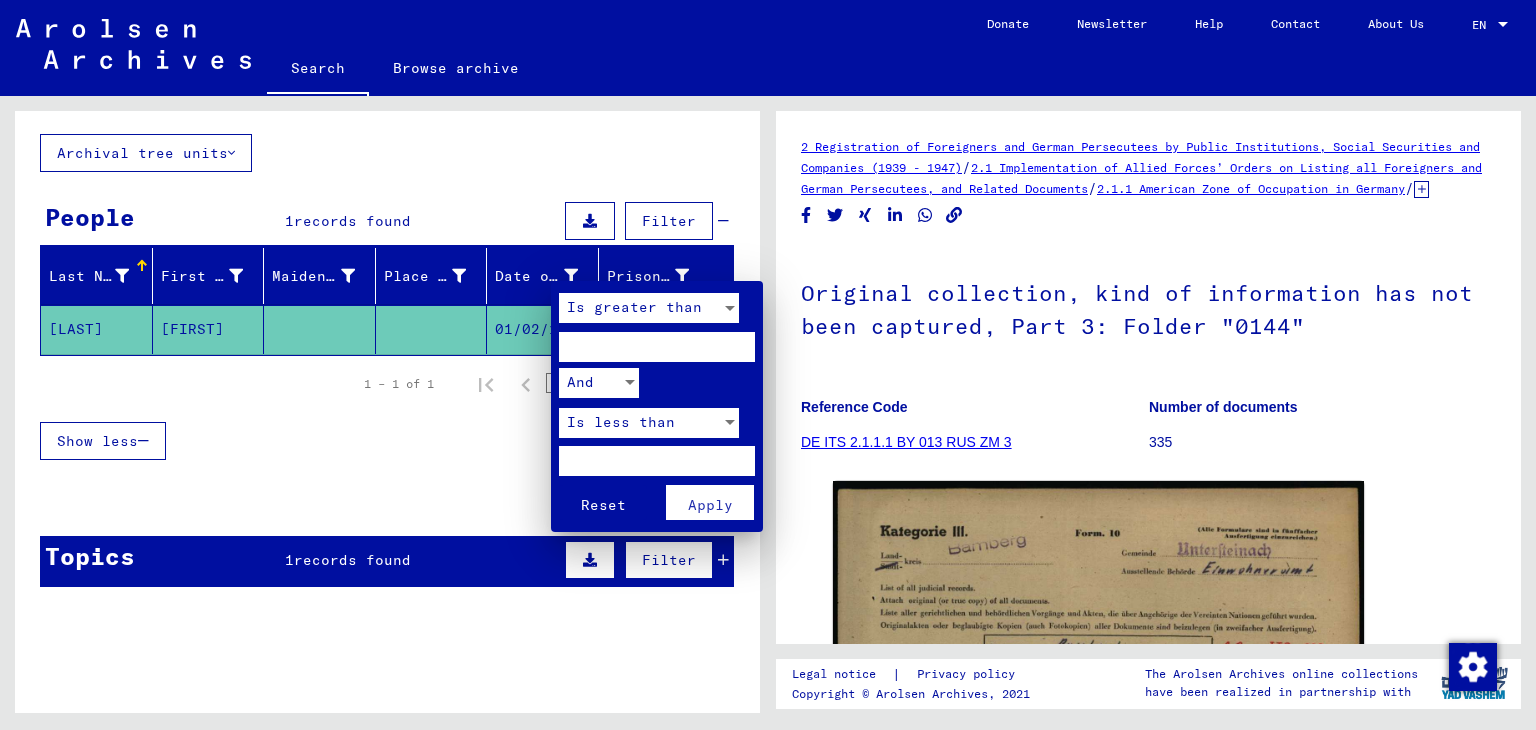 click at bounding box center (768, 365) 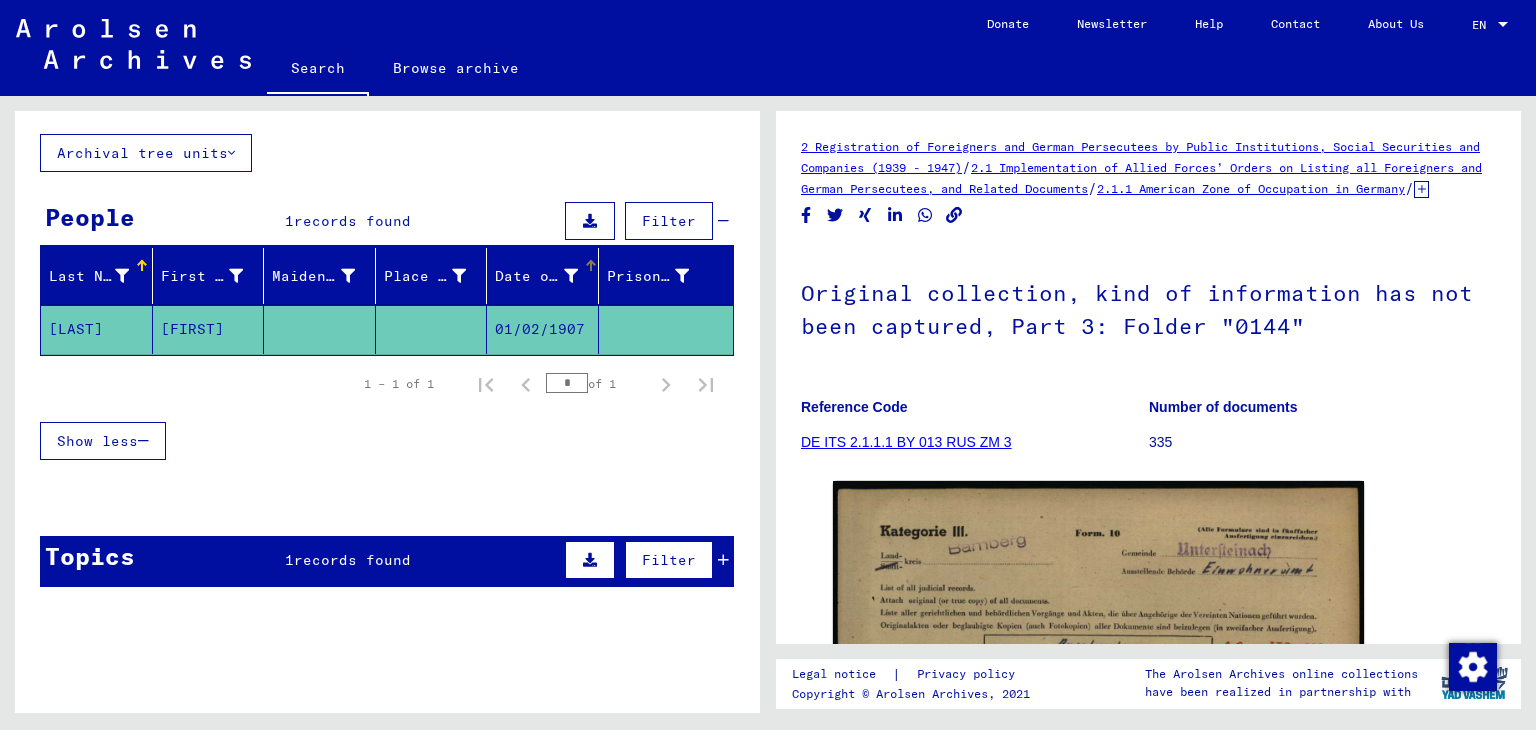 click on "Date of Birth" at bounding box center [536, 276] 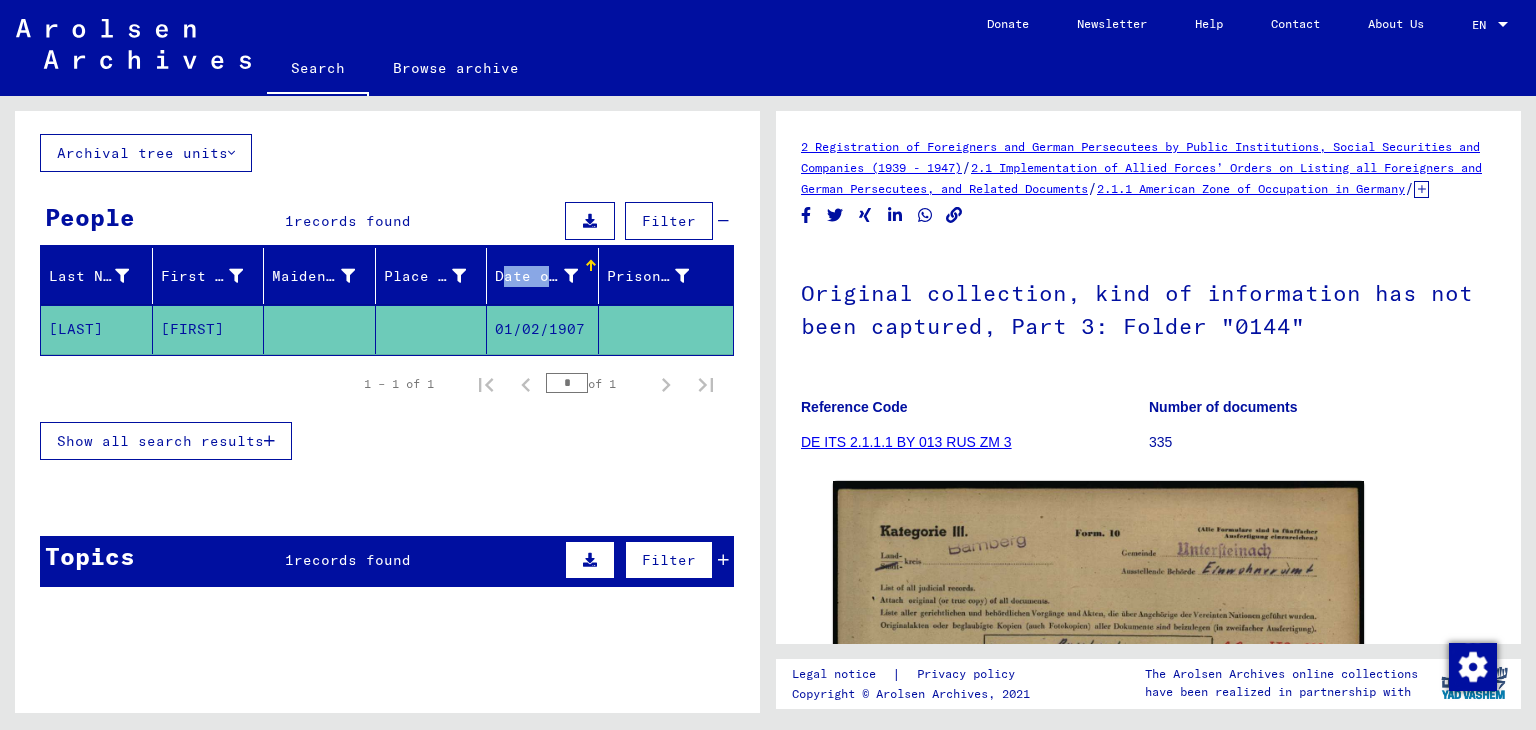 drag, startPoint x: 488, startPoint y: 266, endPoint x: 581, endPoint y: 276, distance: 93.53609 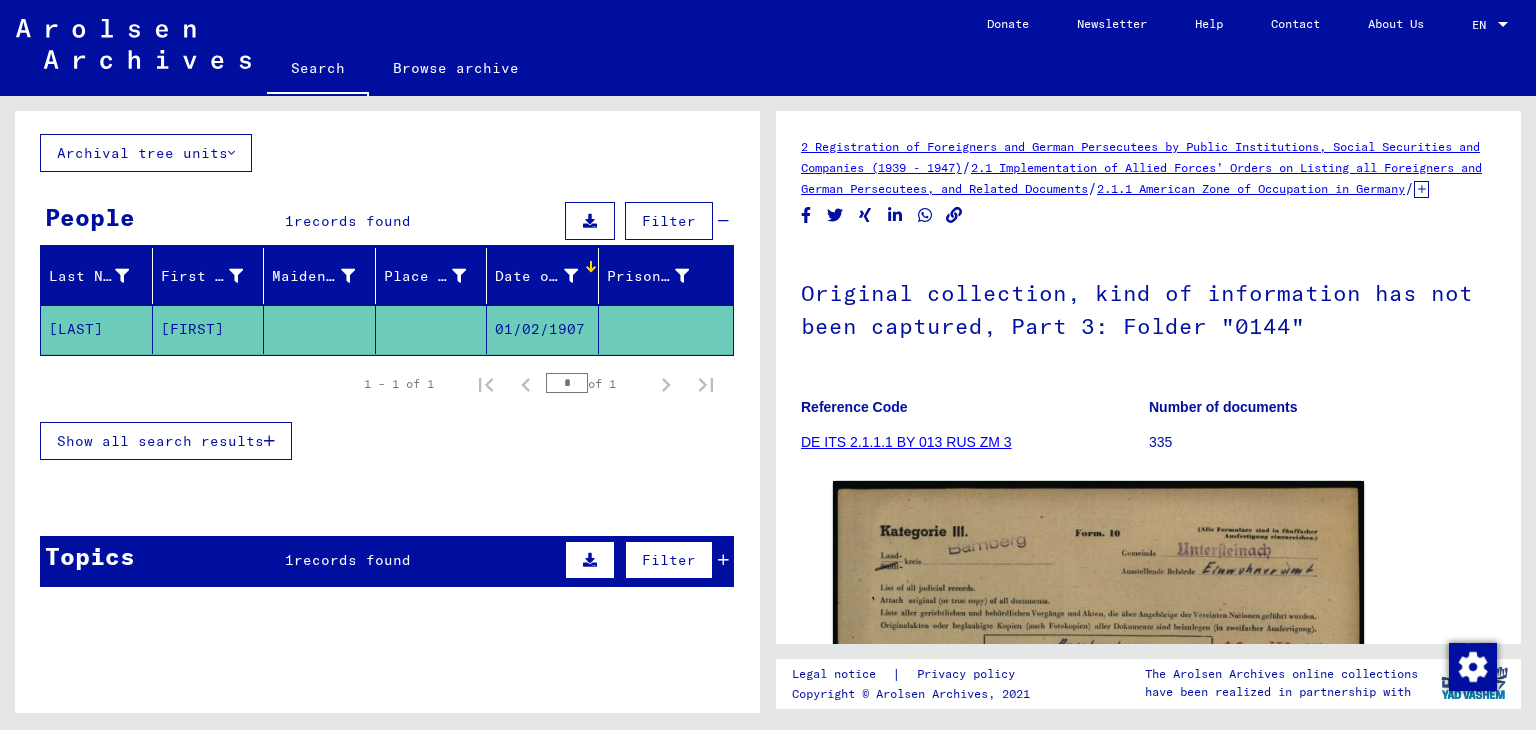 drag, startPoint x: 520, startPoint y: 288, endPoint x: 460, endPoint y: 445, distance: 168.07439 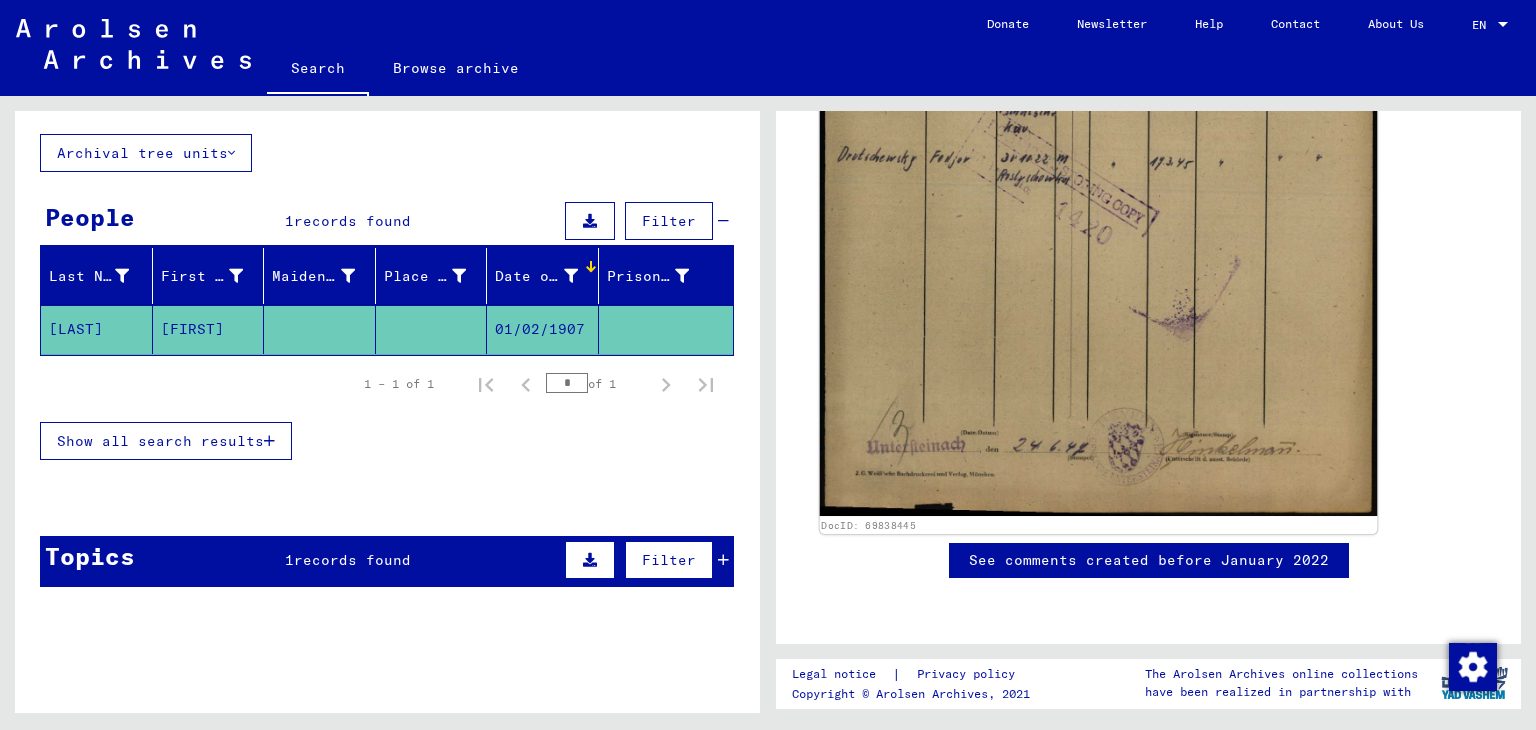 scroll, scrollTop: 600, scrollLeft: 0, axis: vertical 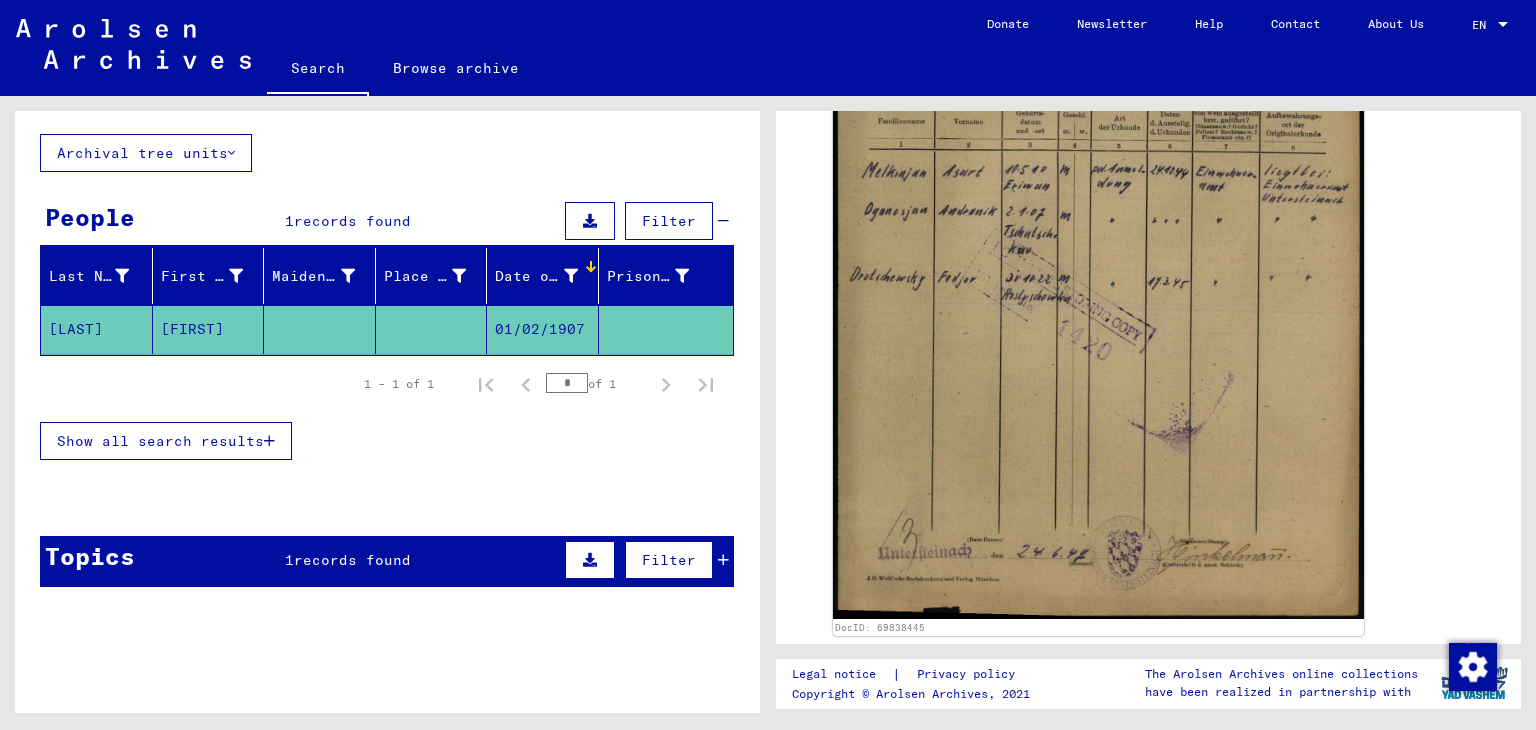 click on "Topics 1  records found  Filter" at bounding box center (387, 561) 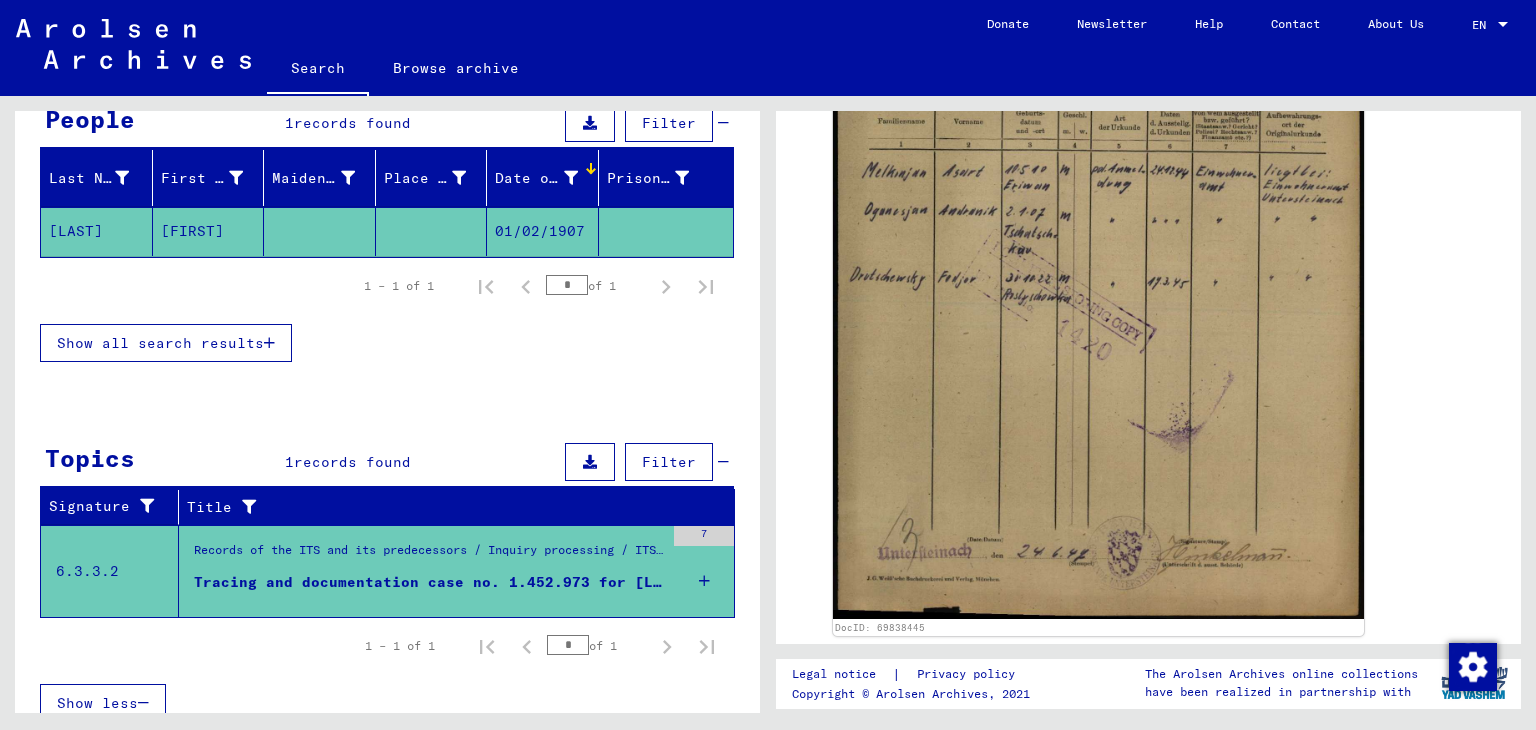 scroll, scrollTop: 212, scrollLeft: 0, axis: vertical 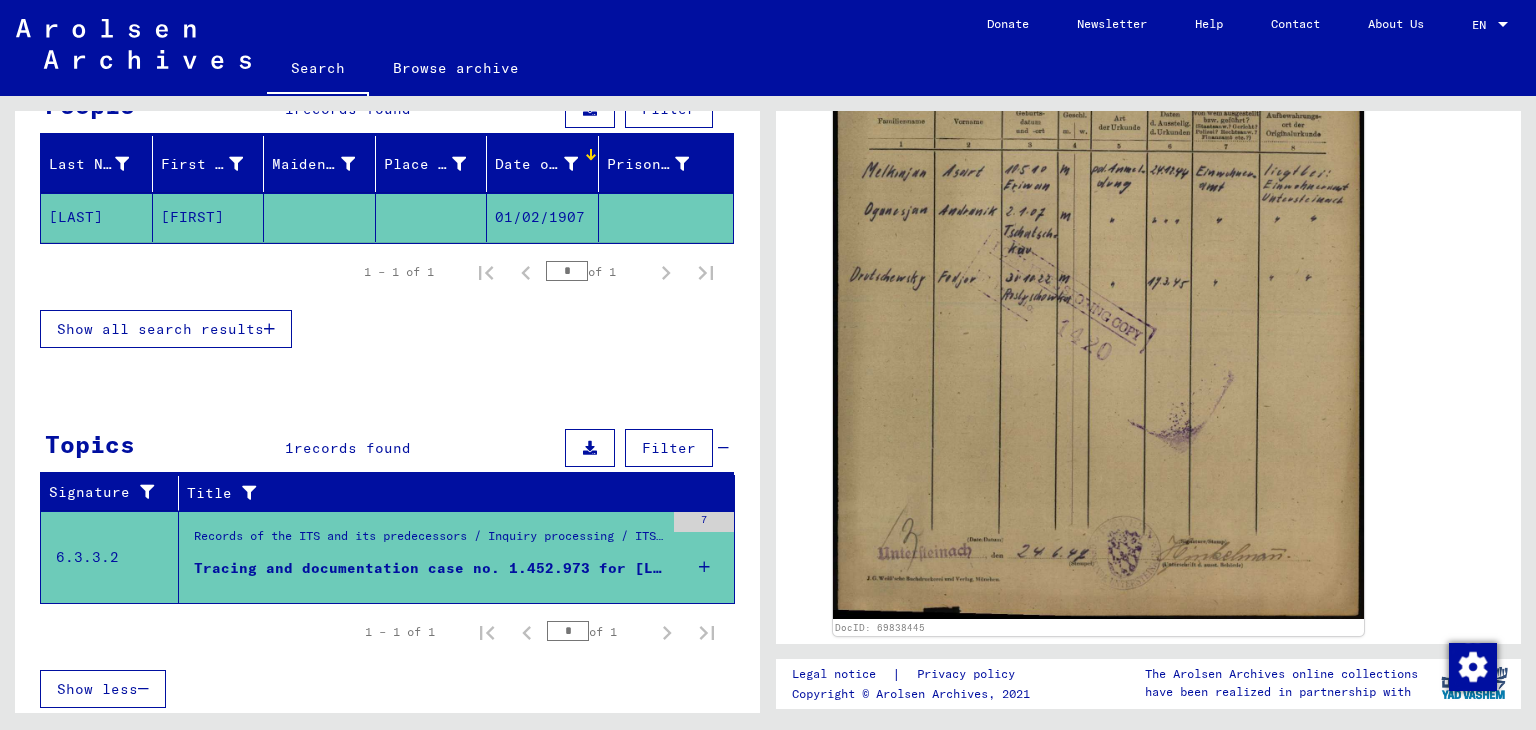 click on "Tracing and documentation case no. 1.452.973 for [LAST], [FIRST] born [BIRTH_YEAR]" at bounding box center [429, 568] 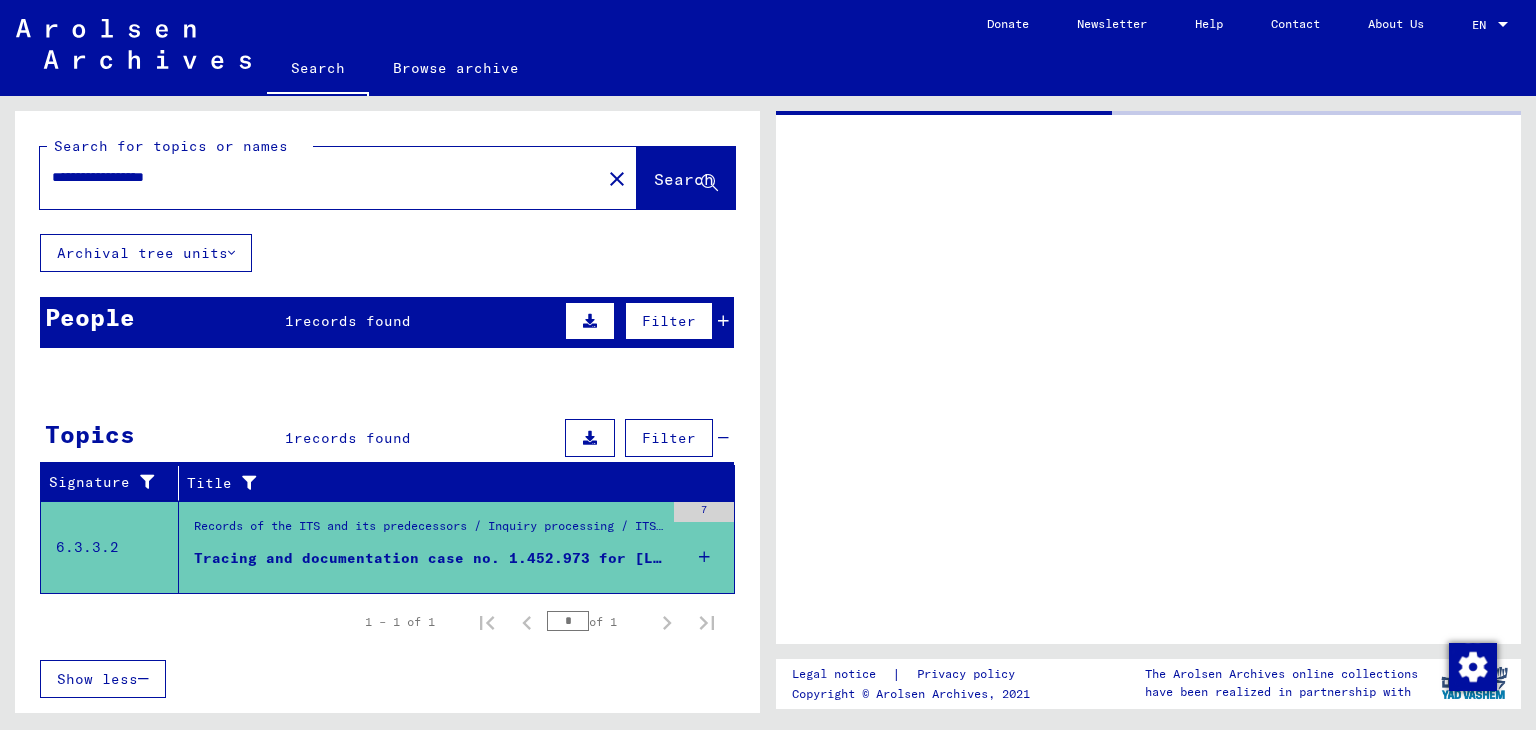 scroll, scrollTop: 0, scrollLeft: 0, axis: both 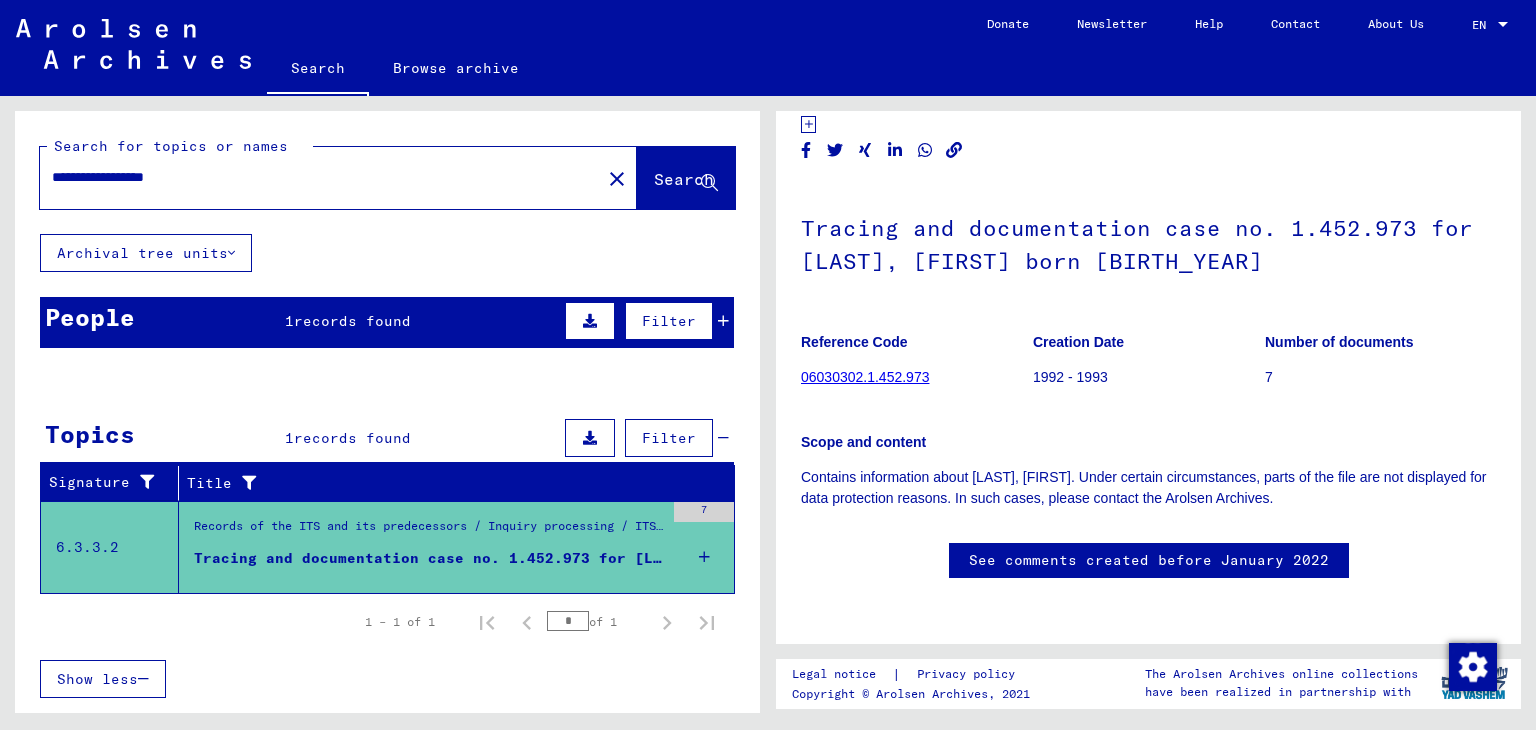 click on "People 1  records found  Filter" at bounding box center (387, 322) 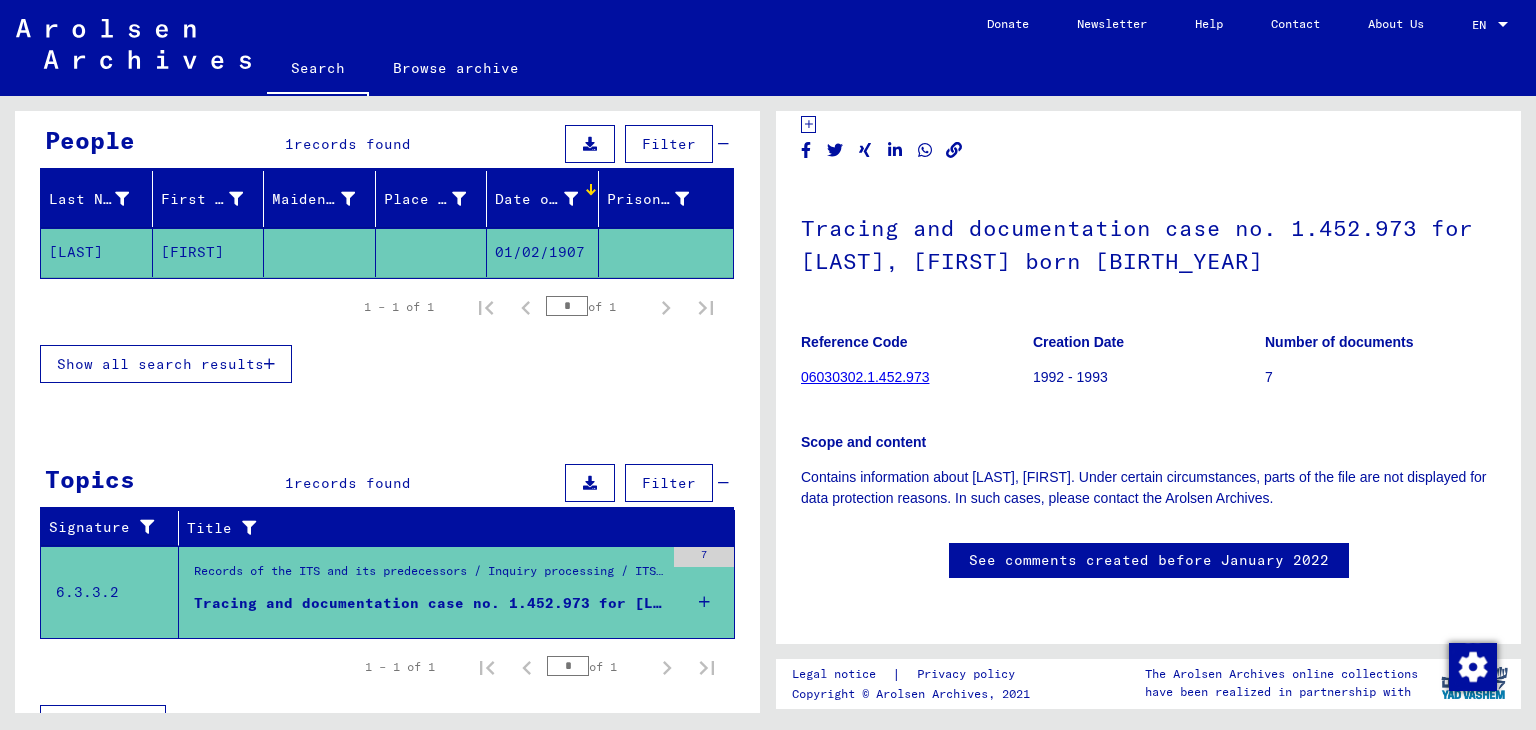 scroll, scrollTop: 212, scrollLeft: 0, axis: vertical 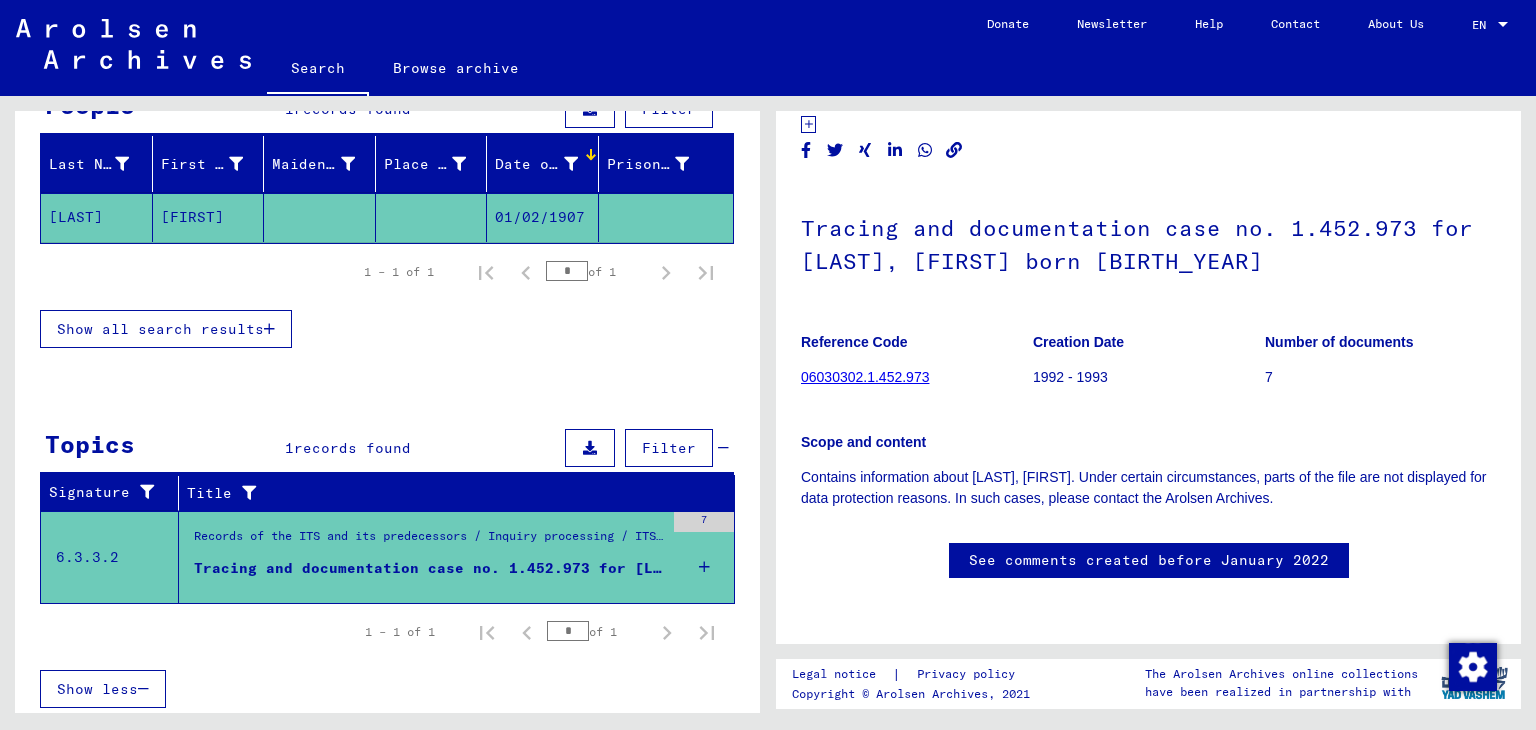 click on "Tracing and documentation case no. 1.452.973 for [LAST], [FIRST] born [BIRTH_YEAR]" at bounding box center [429, 573] 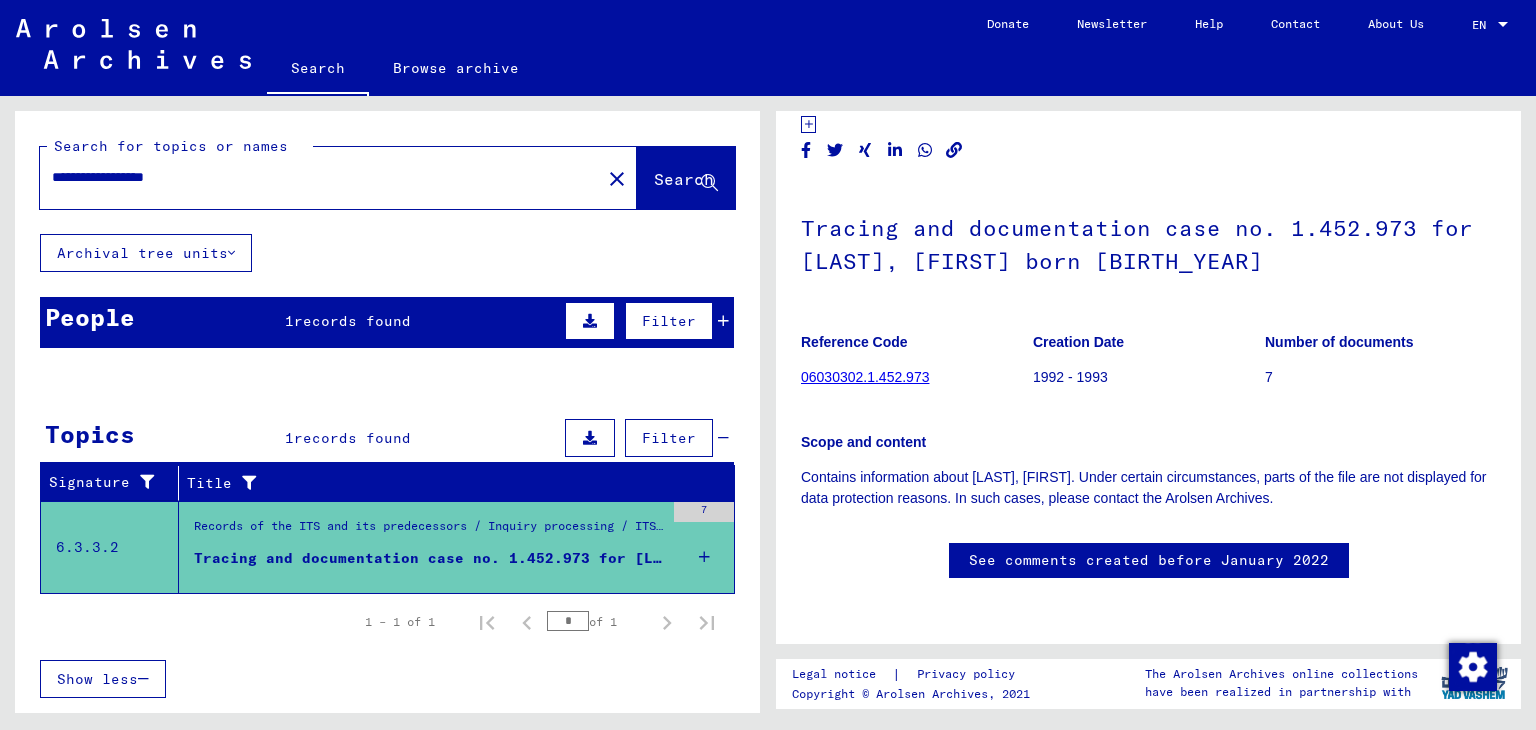scroll, scrollTop: 0, scrollLeft: 0, axis: both 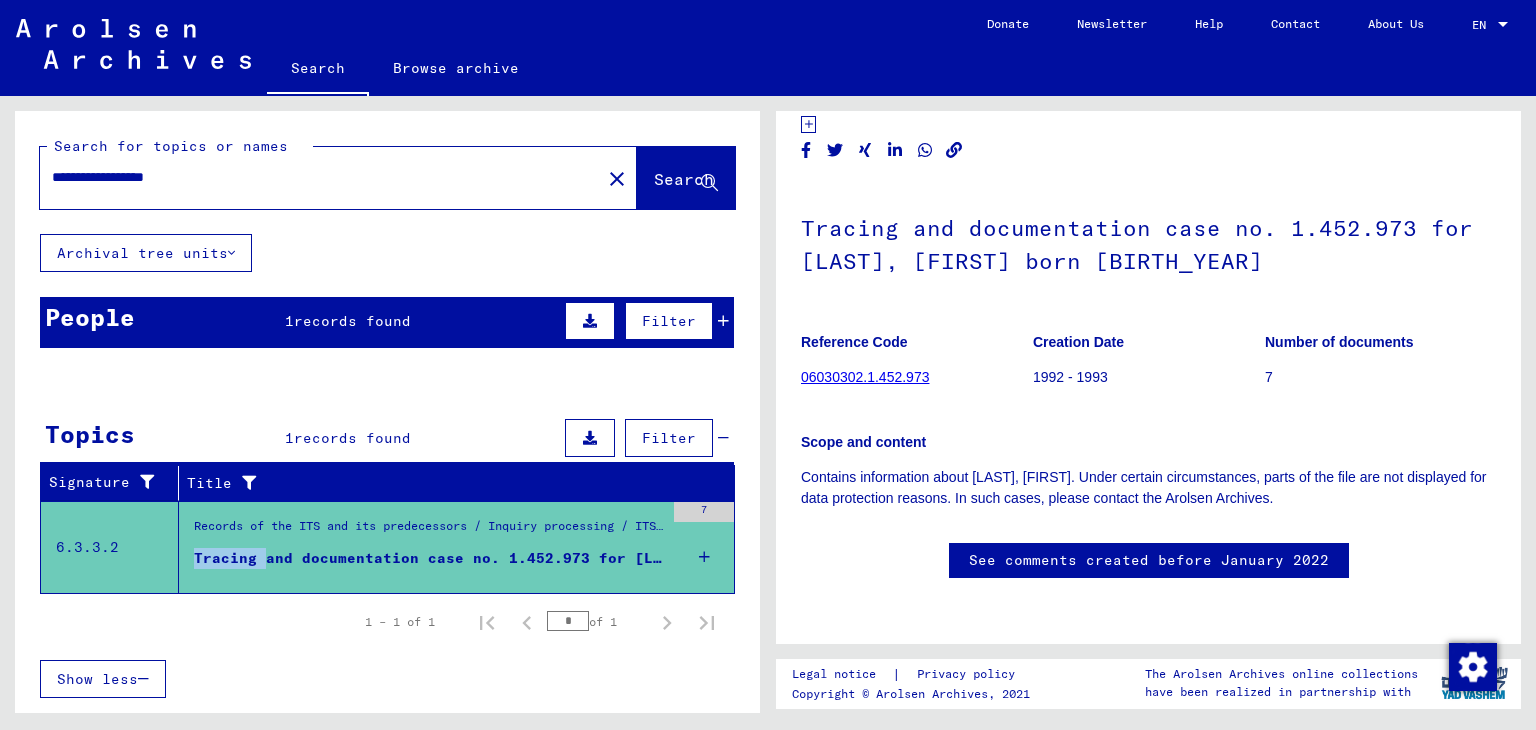 click on "Records of the ITS and its predecessors / Inquiry processing / ITS case files as of 1947 / Repository of T/D cases / Tracing and documentation cases with (T/D) numbers between 1.250.000 and 1.499.999 / Tracing and documentation cases with (T/D) numbers between 1.452.500 and 1.452.999 Tracing and documentation case no. 1.452.973 for [LAST], [FIRST] born [YEAR]" at bounding box center [421, 547] 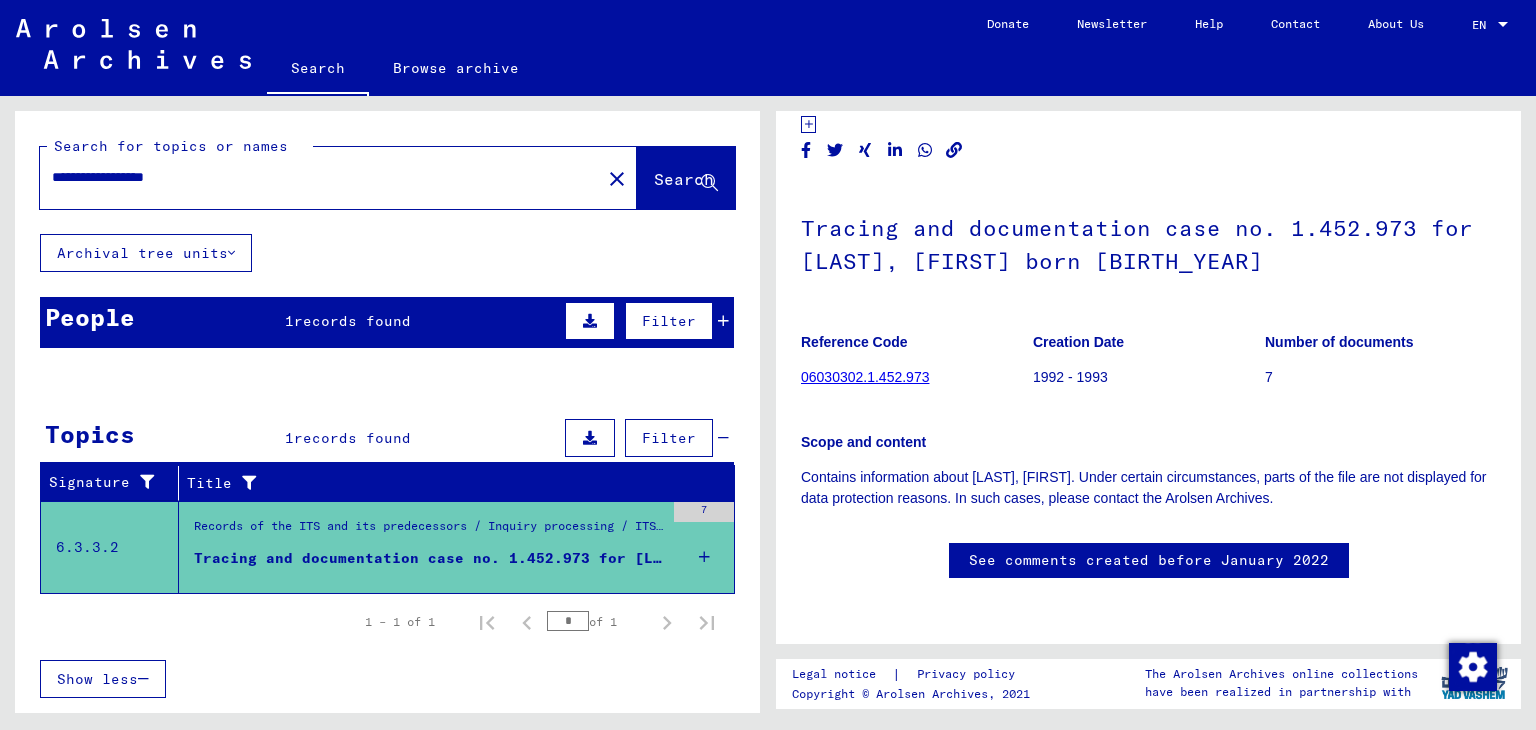 click on "Records of the ITS and its predecessors / Inquiry processing / ITS case files as of 1947 / Repository of T/D cases / Tracing and documentation cases with (T/D) numbers between 1.250.000 and 1.499.999 / Tracing and documentation cases with (T/D) numbers between 1.452.500 and 1.452.999 Tracing and documentation case no. 1.452.973 for [LAST], [FIRST] born [YEAR]" at bounding box center (421, 547) 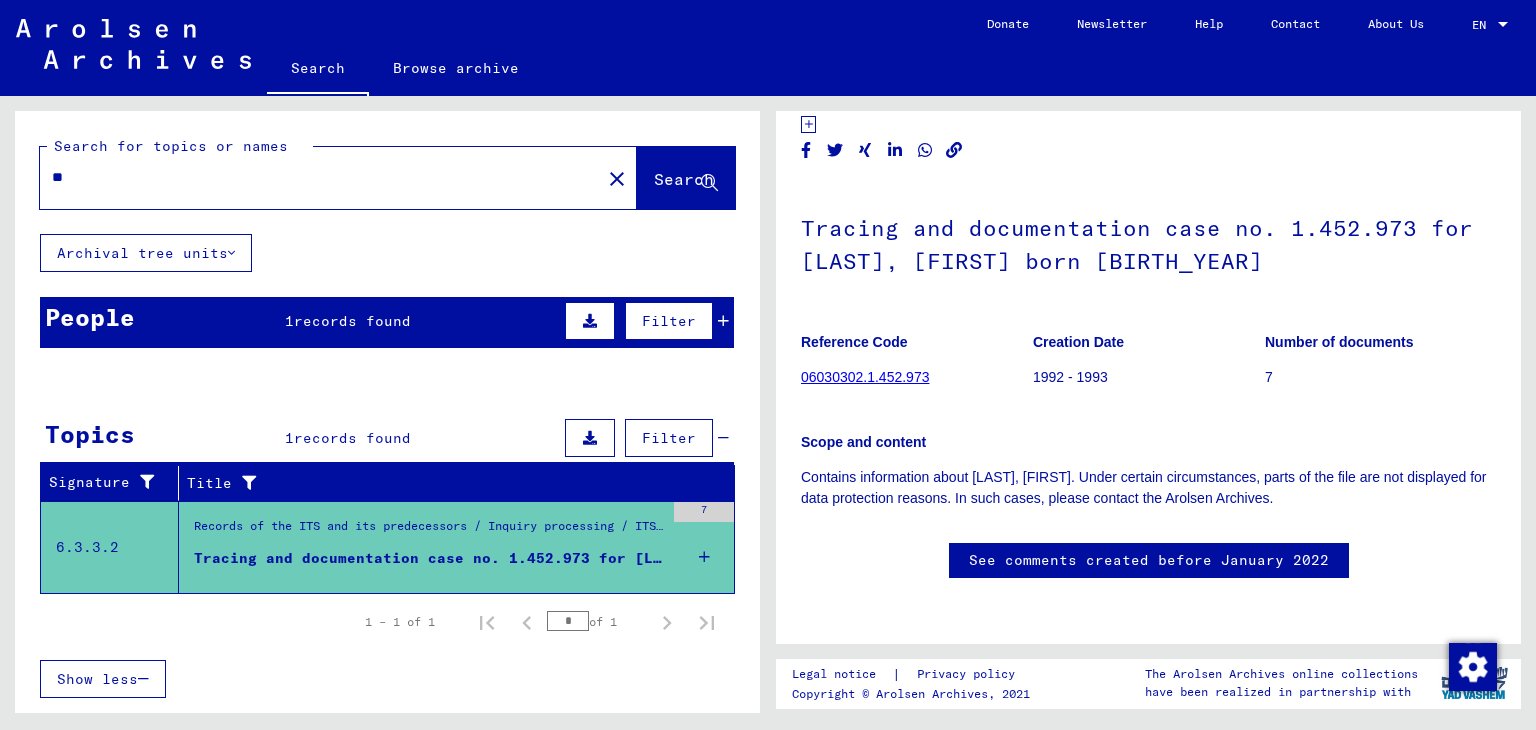type on "*" 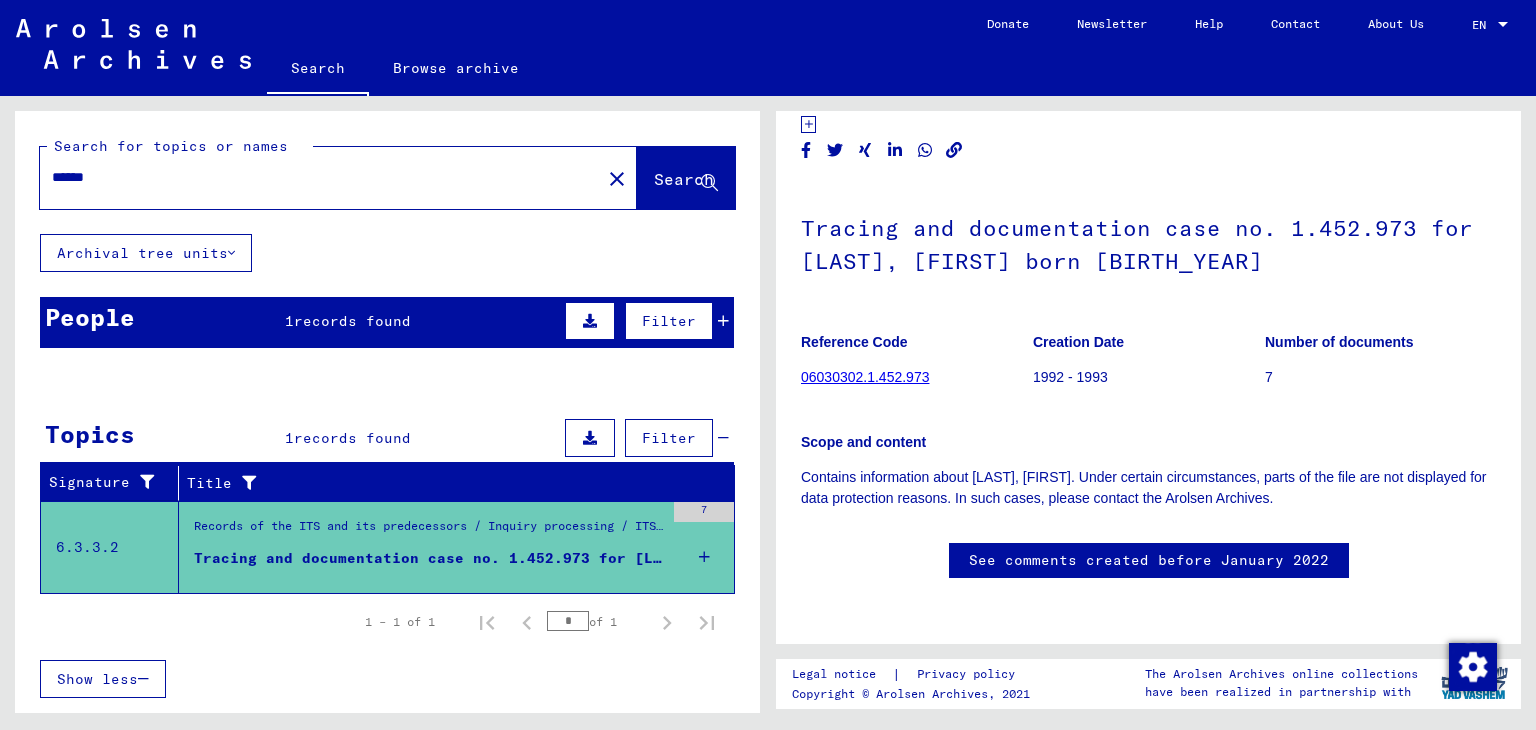 type on "******" 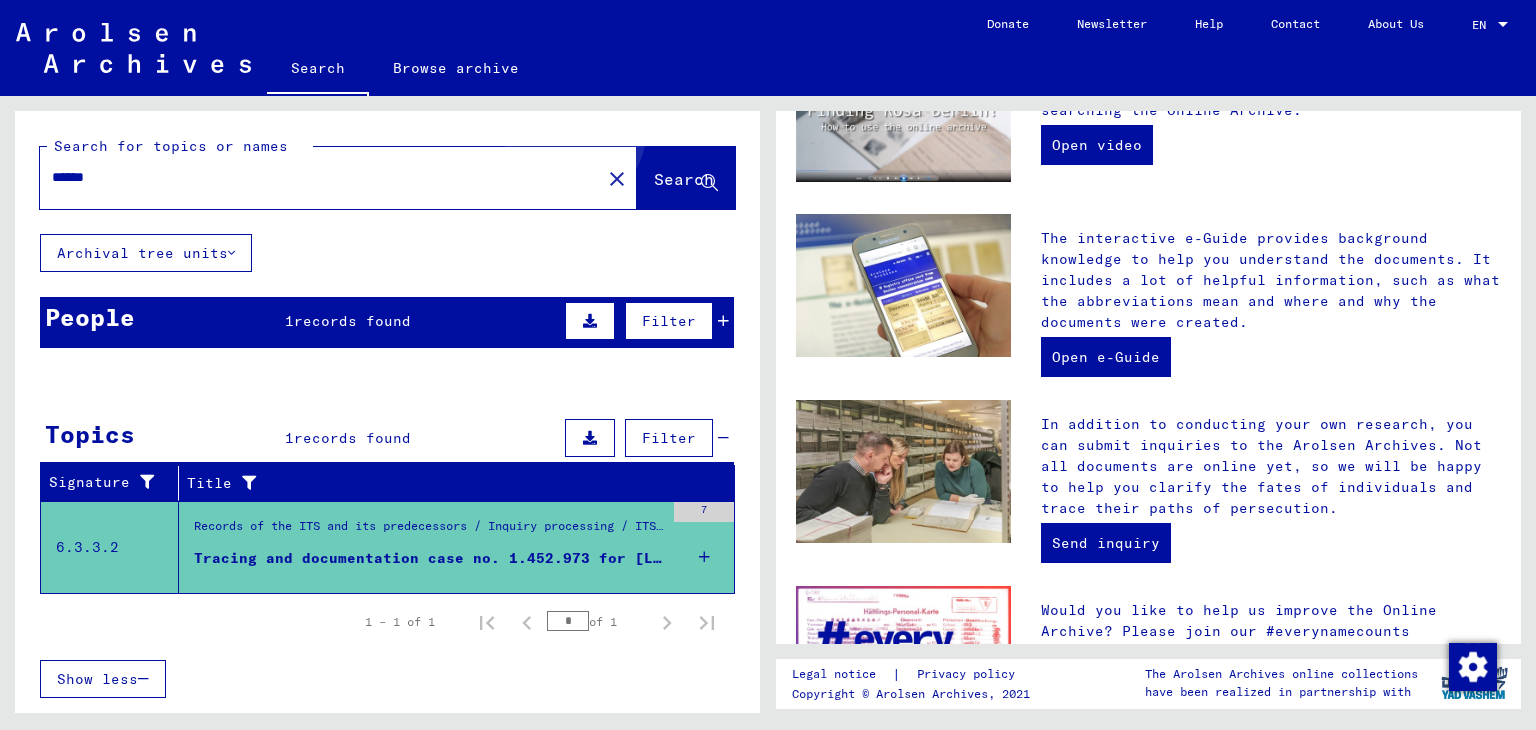 scroll, scrollTop: 0, scrollLeft: 0, axis: both 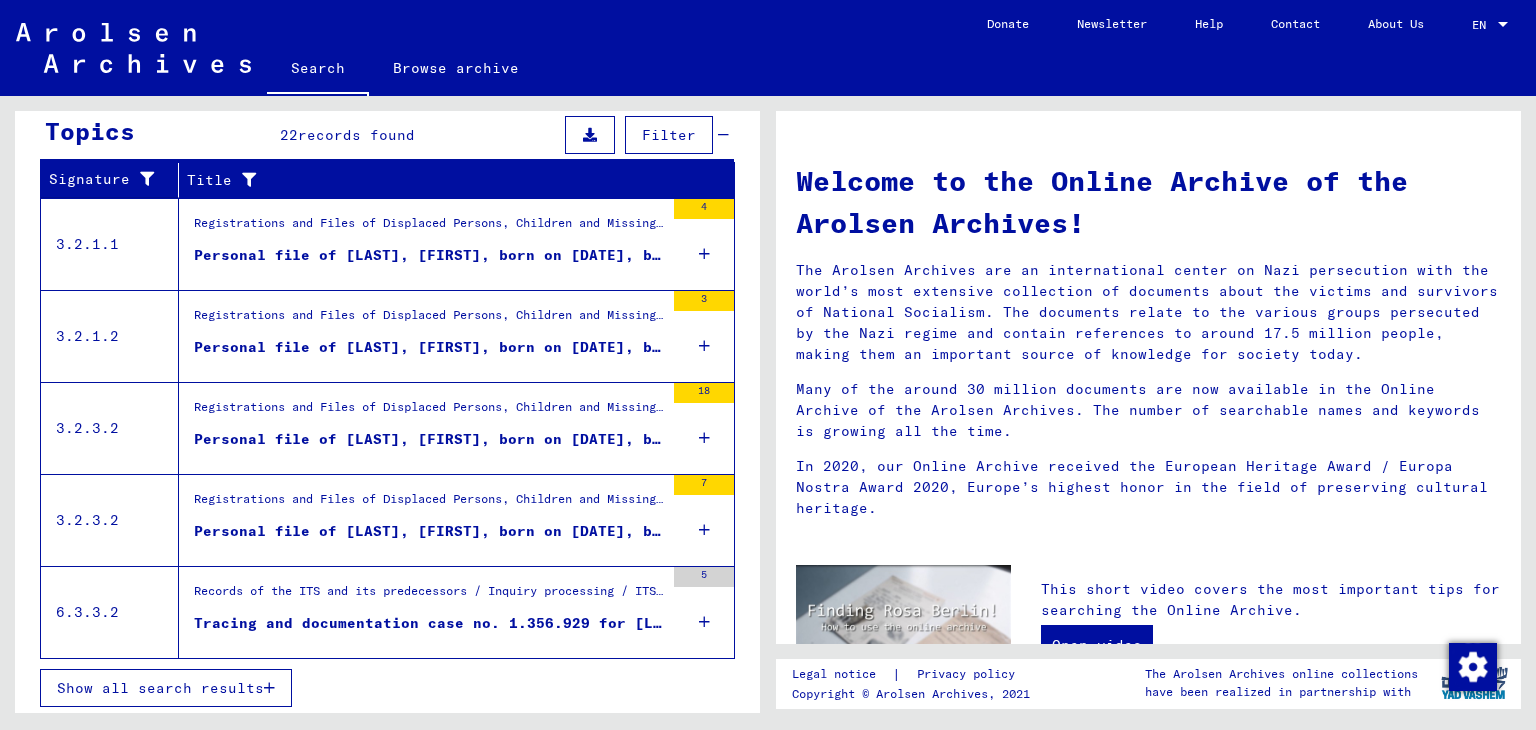 click on "Show all search results" at bounding box center (166, 688) 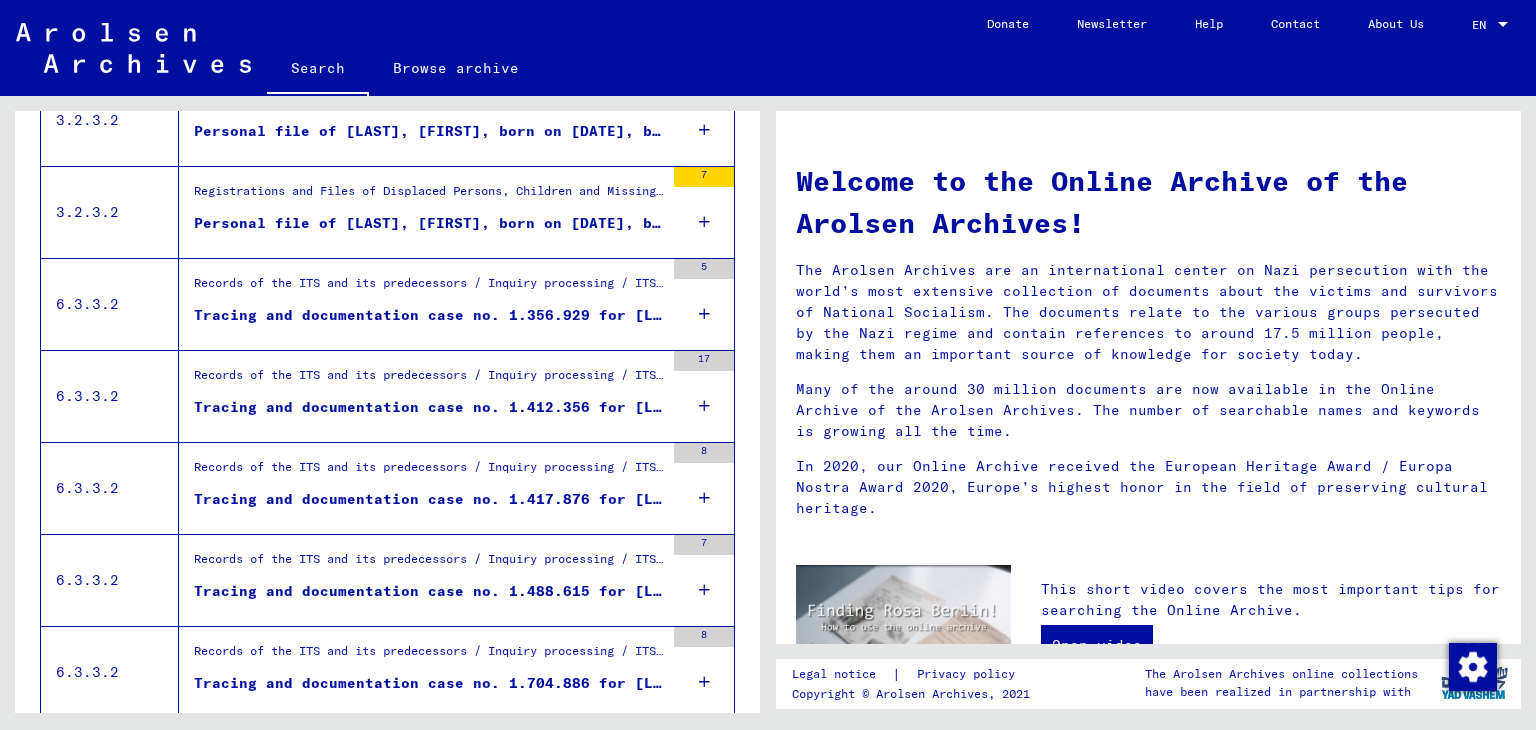 scroll, scrollTop: 703, scrollLeft: 0, axis: vertical 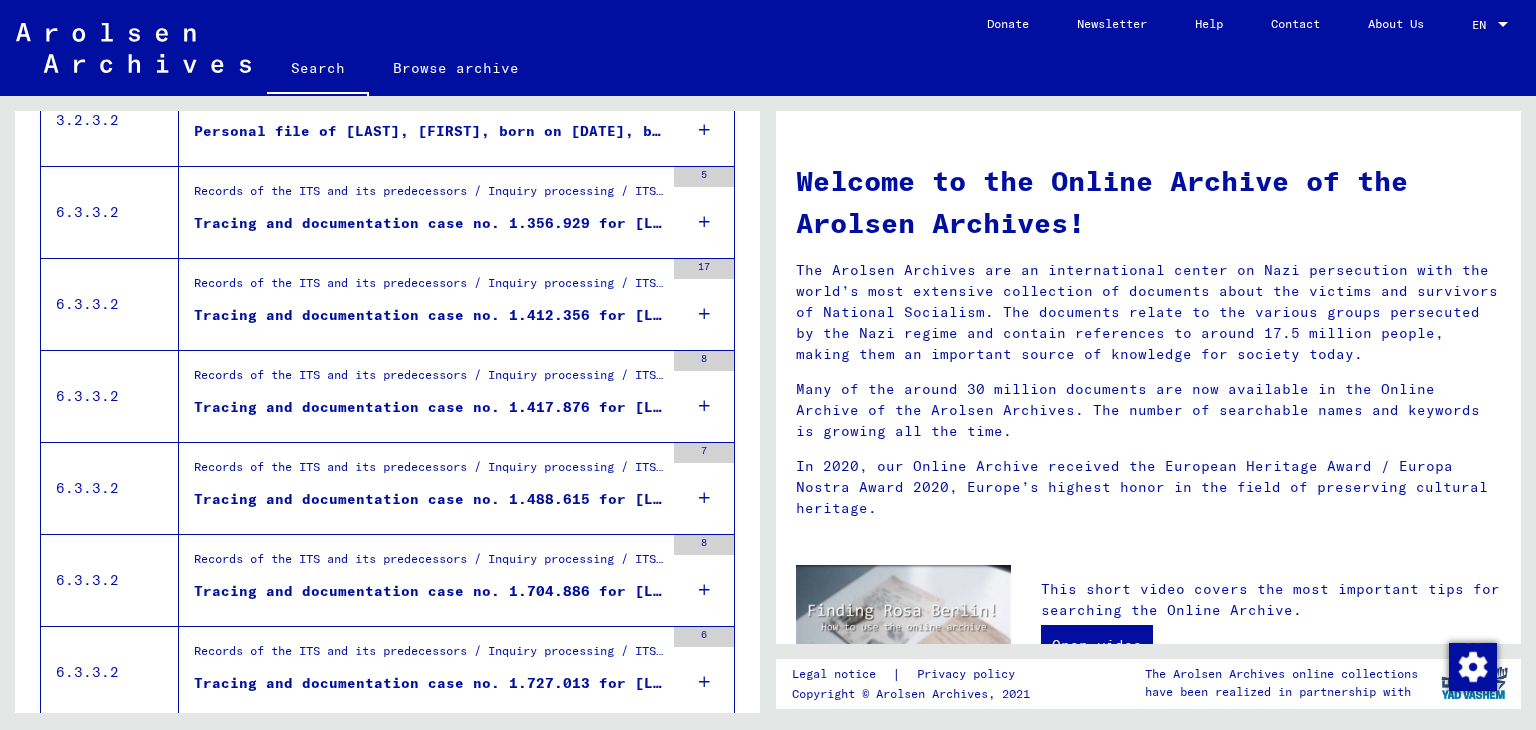 click on "Records of the ITS and its predecessors / Inquiry processing / ITS case files as of 1947 / Repository of T/D cases / Tracing and documentation cases with (T/D) numbers between 1.250.000 and 1.499.999 / Tracing and documentation cases with (T/D) numbers between 1.488.500 and 1.488.999" at bounding box center (429, 472) 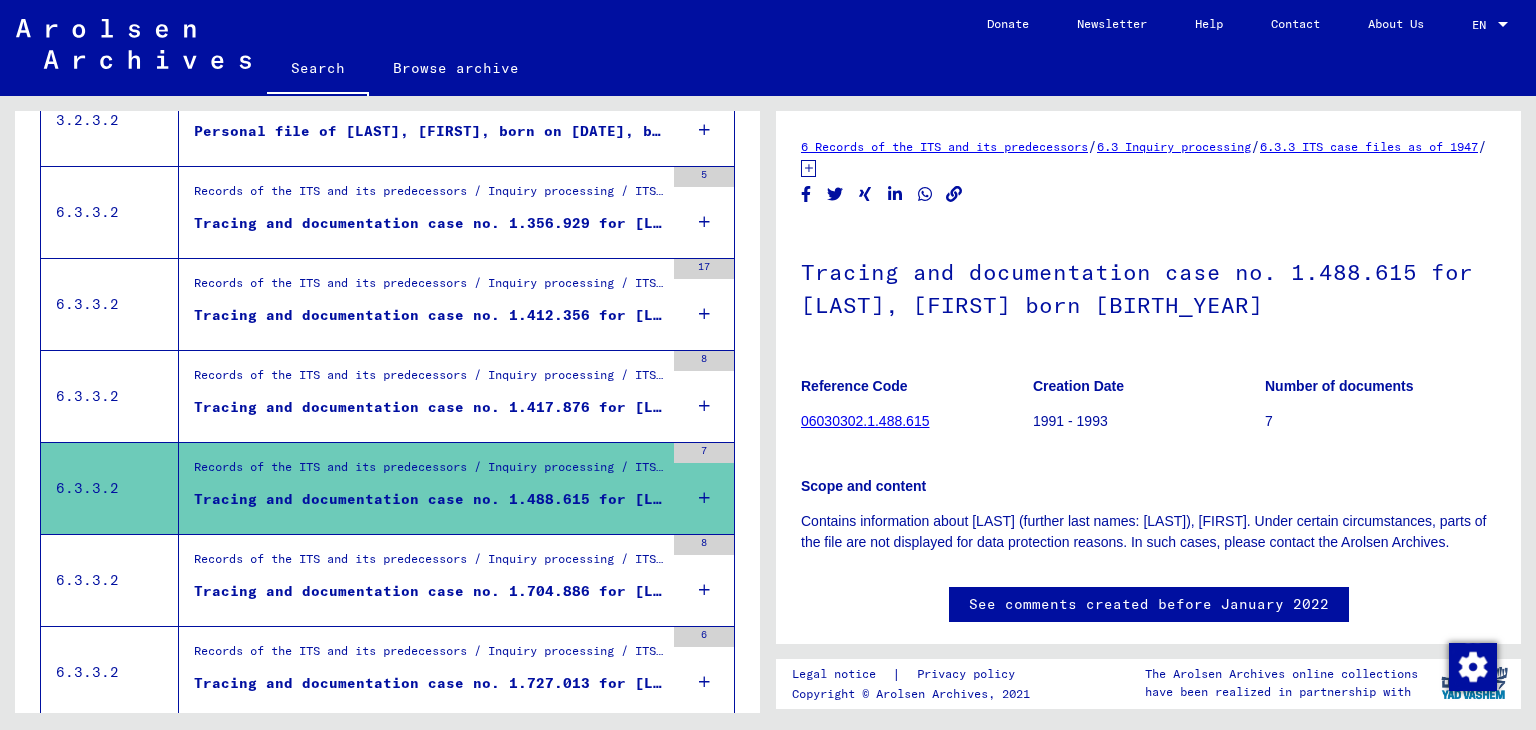 scroll, scrollTop: 0, scrollLeft: 0, axis: both 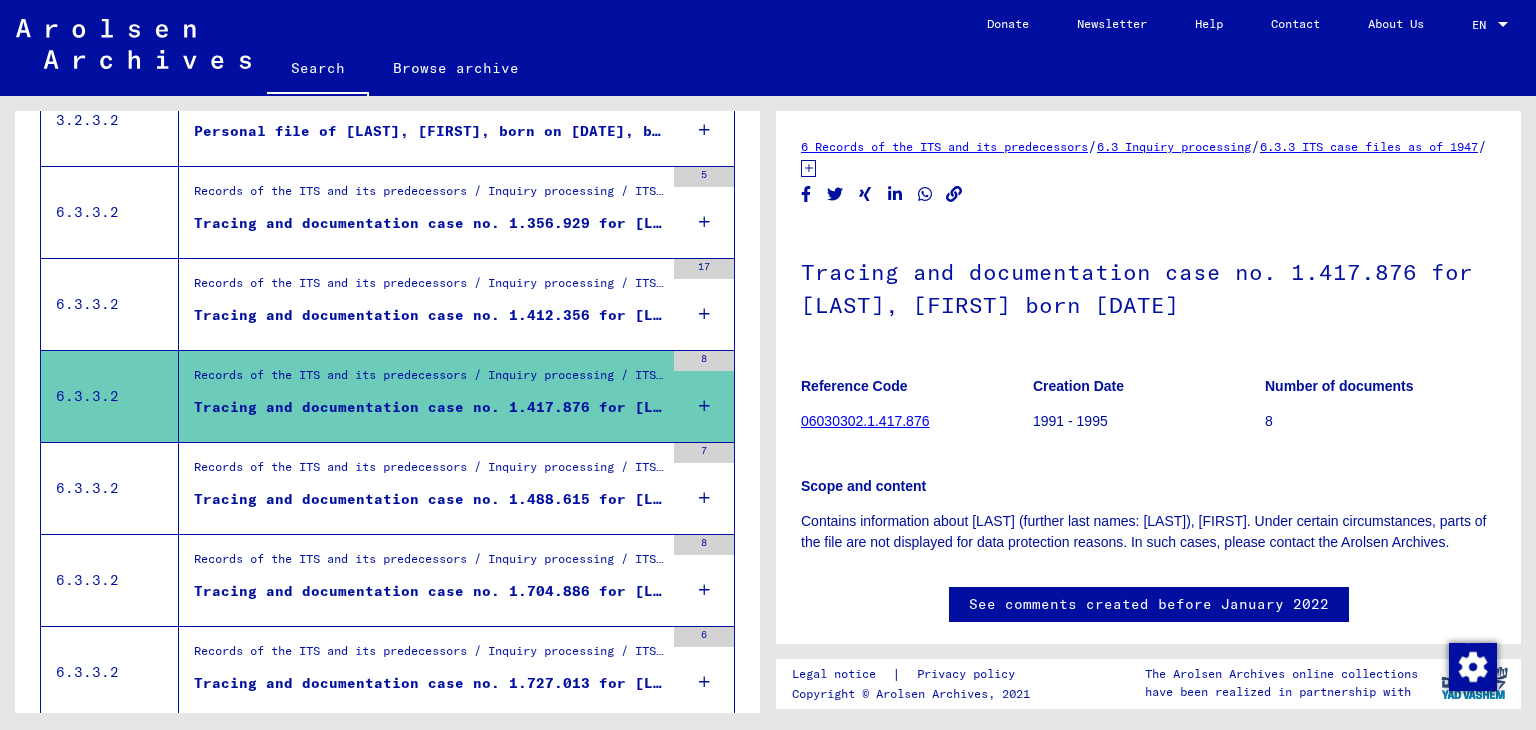 click on "Records of the ITS and its predecessors / Inquiry processing / ITS case files as of 1947 / Repository of T/D cases / Tracing and documentation cases with (T/D) numbers between 1.250.000 and 1.499.999 / Tracing and documentation cases with (T/D) numbers between 1.412.000 and 1.412.499 Tracing and documentation case no. 1.412.356 for [LAST], [FIRST] born [BIRTH_YEAR]" at bounding box center [421, 304] 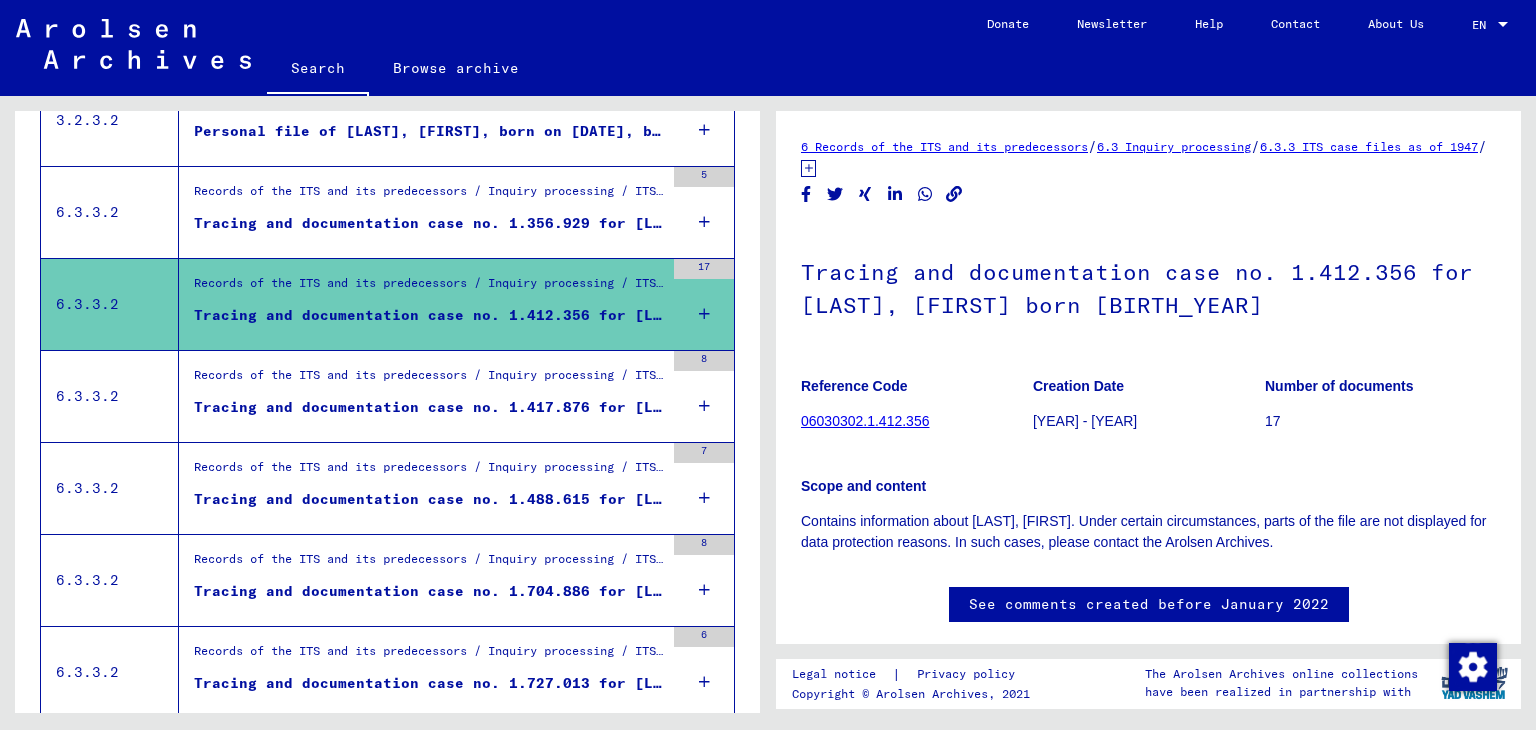 scroll, scrollTop: 0, scrollLeft: 0, axis: both 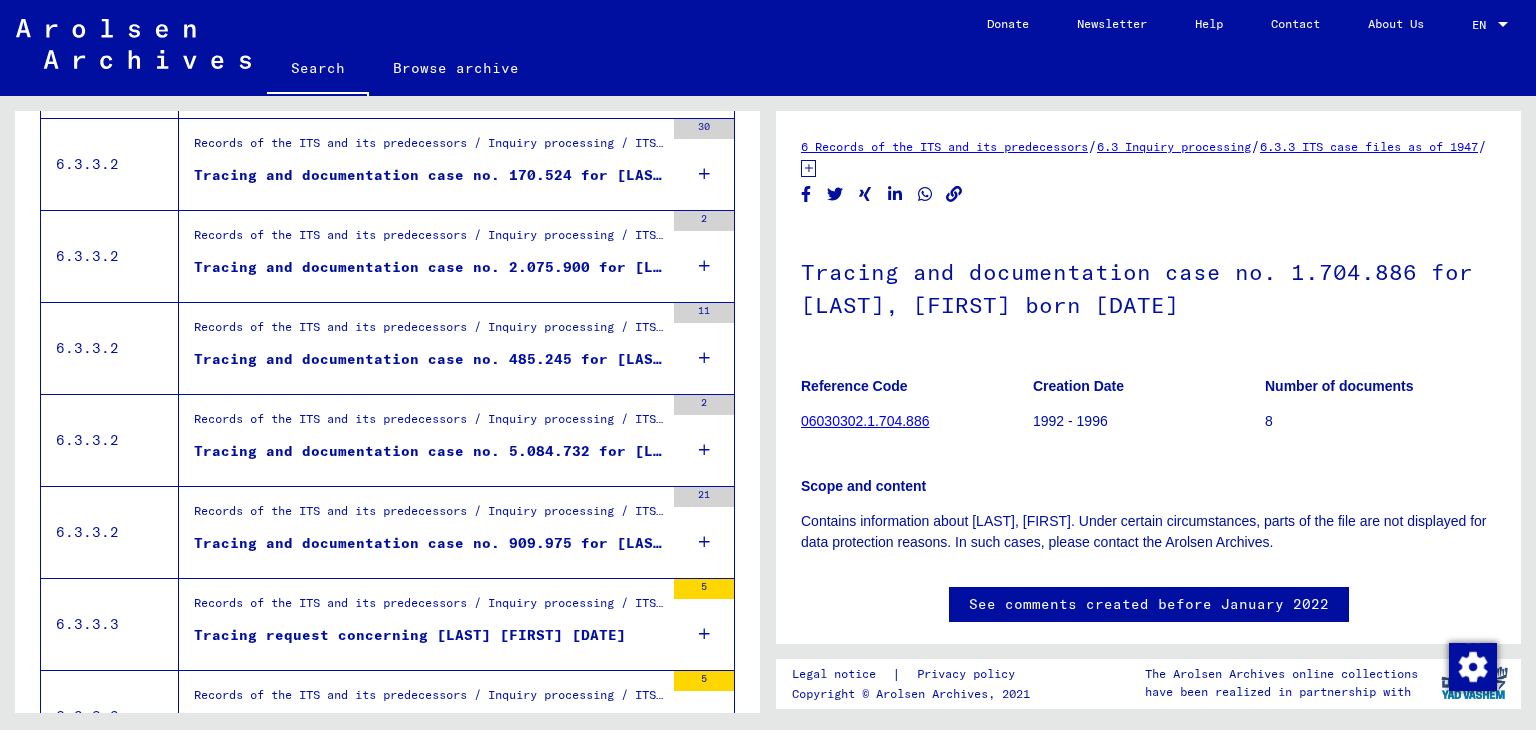 click on "Records of the ITS and its predecessors / Inquiry processing / ITS case files as of 1947 / Repository of T/D cases / Tracing and documentation cases with (T/D) numbers between 5.000.000 and 5.249.999 / Tracing and documentation cases with (T/D) numbers between 5.084.500 and 5.084.999" at bounding box center (429, 424) 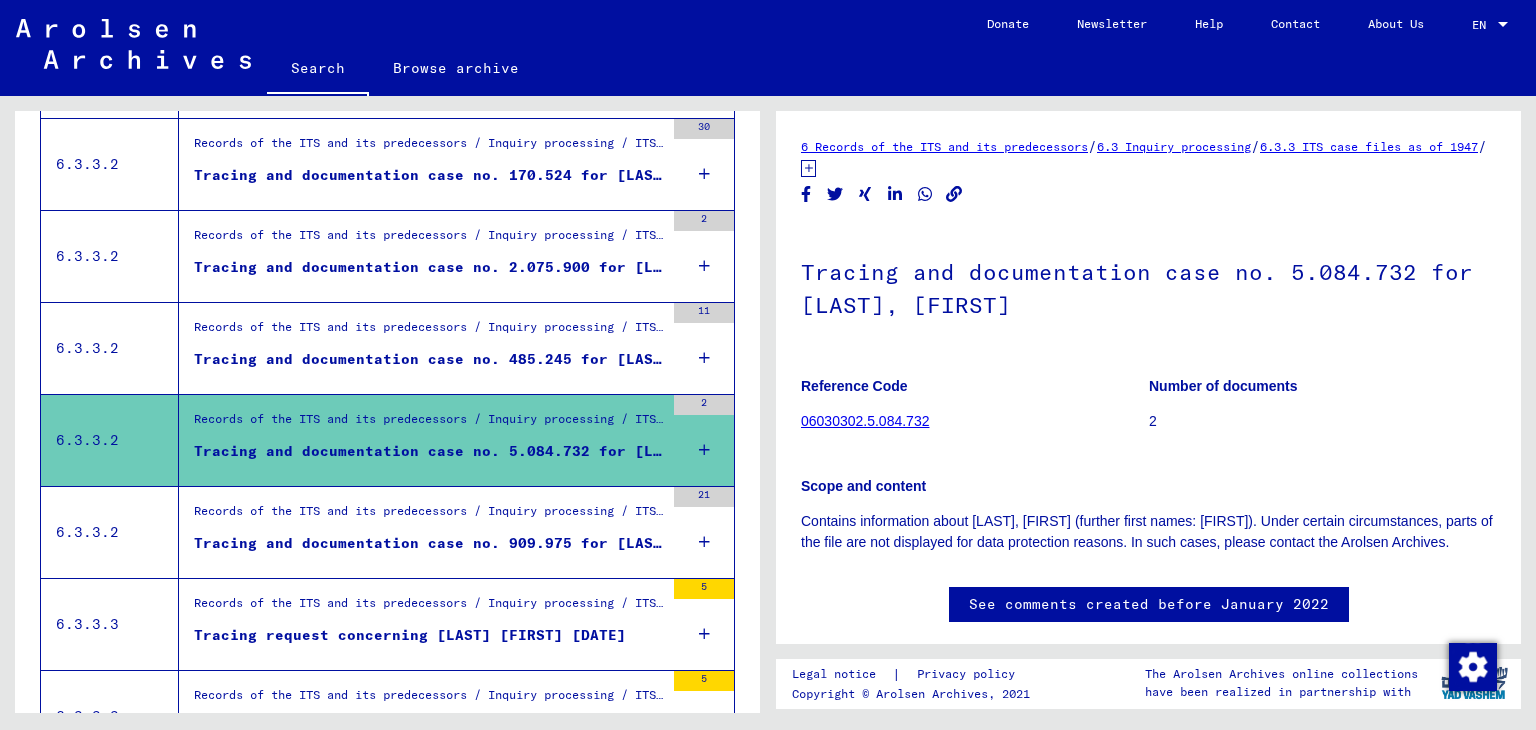 click on "Tracing and documentation case no. 485.245 for [LAST], [FIRST] born [DATE] or[DATE]" at bounding box center (429, 359) 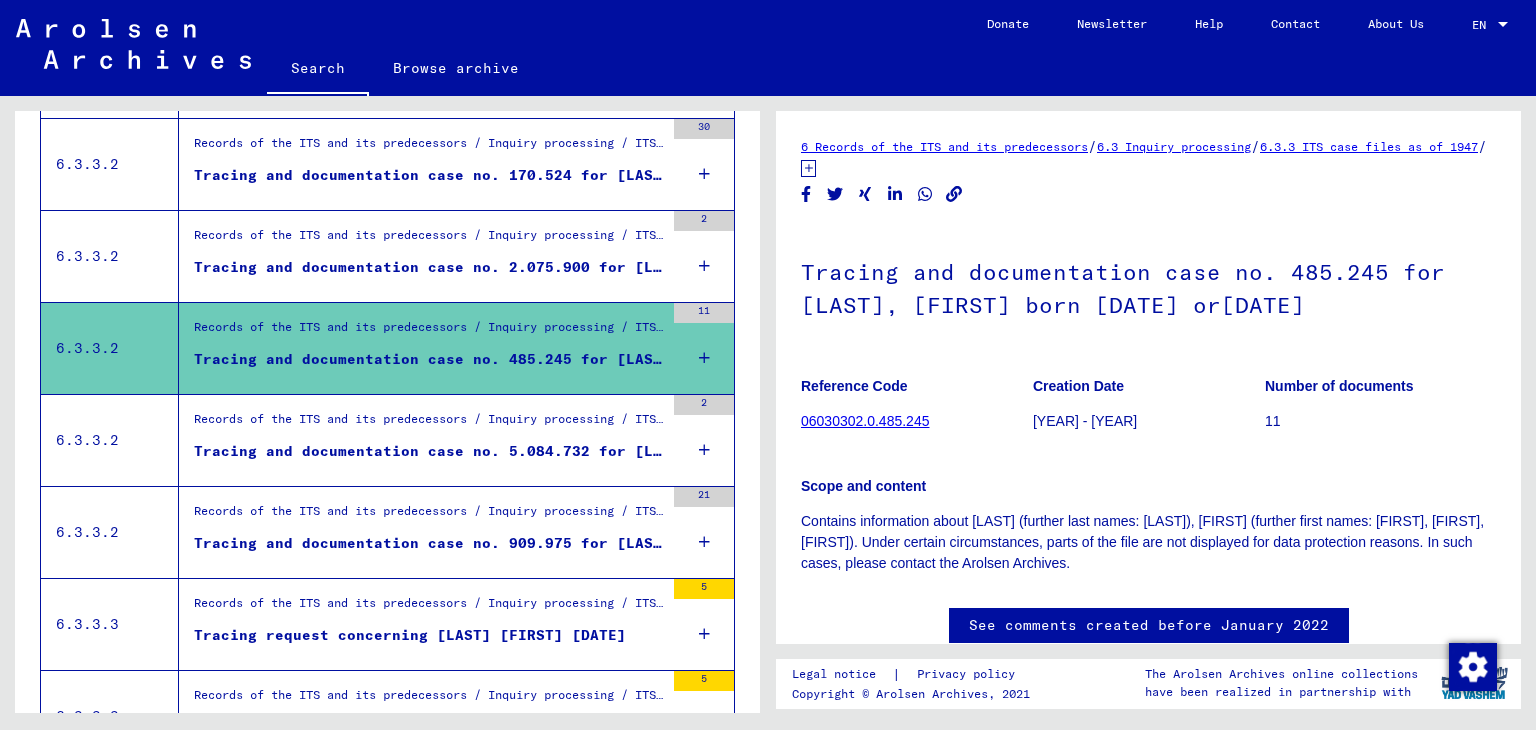 scroll, scrollTop: 0, scrollLeft: 0, axis: both 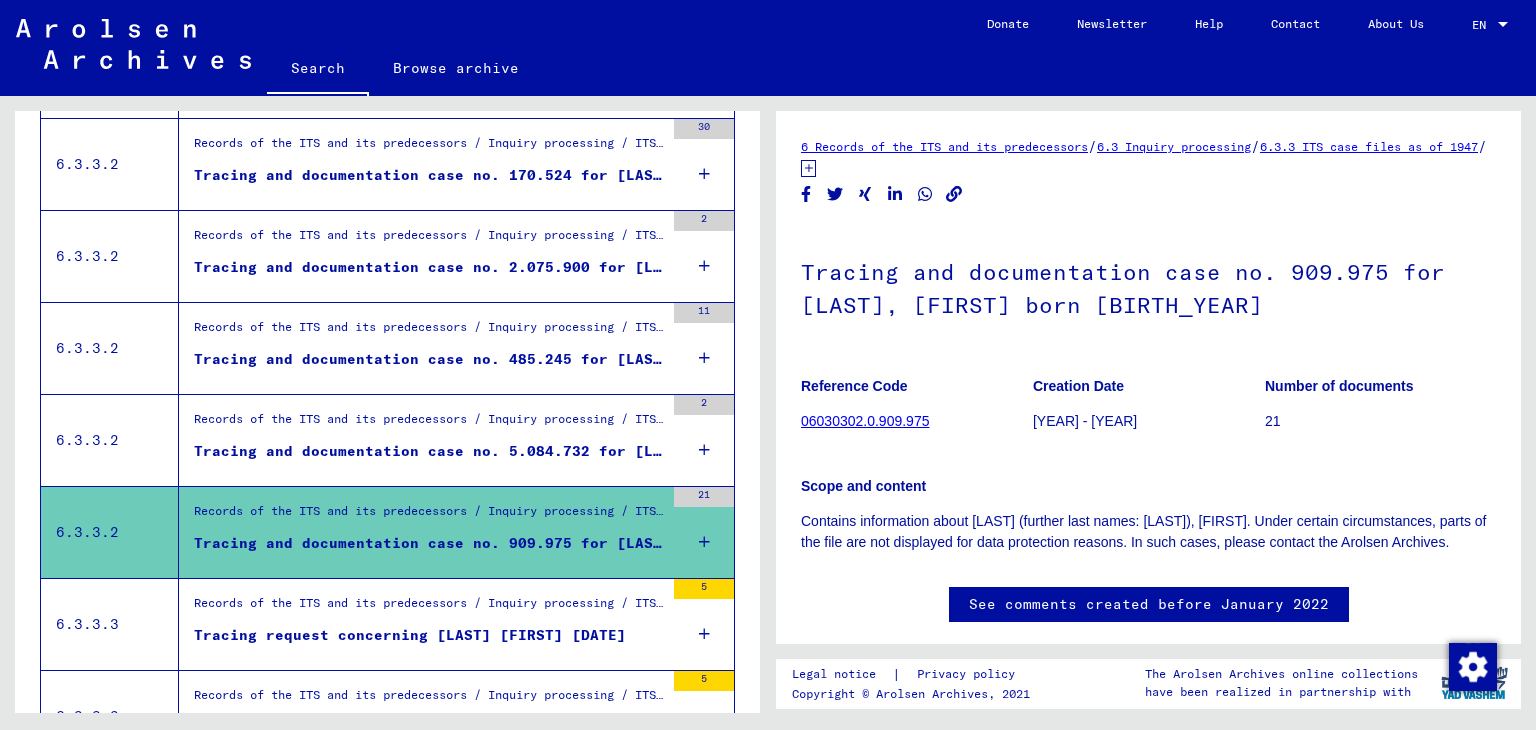 click on "Tracing request concerning [LAST] [FIRST] [DATE]" at bounding box center [410, 635] 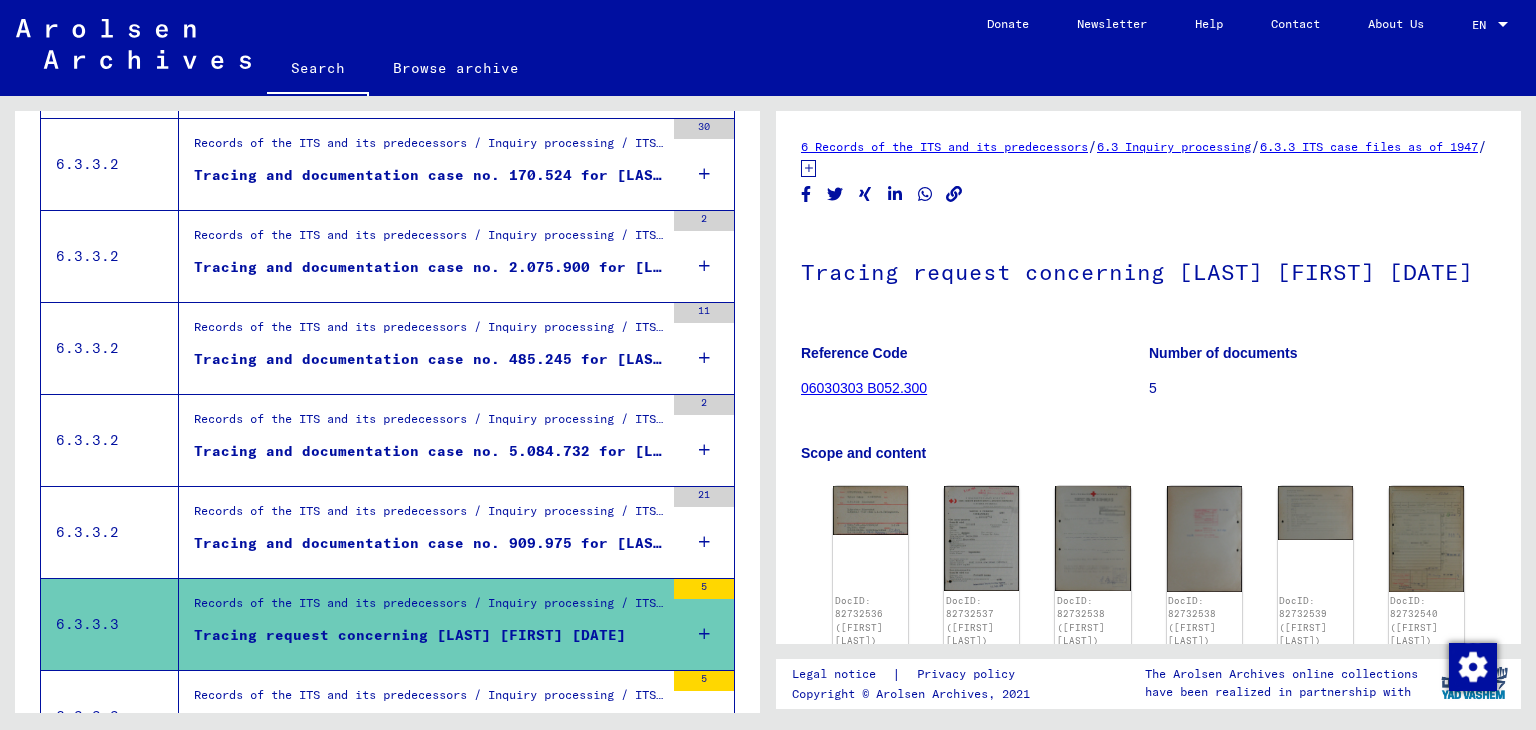 scroll, scrollTop: 0, scrollLeft: 0, axis: both 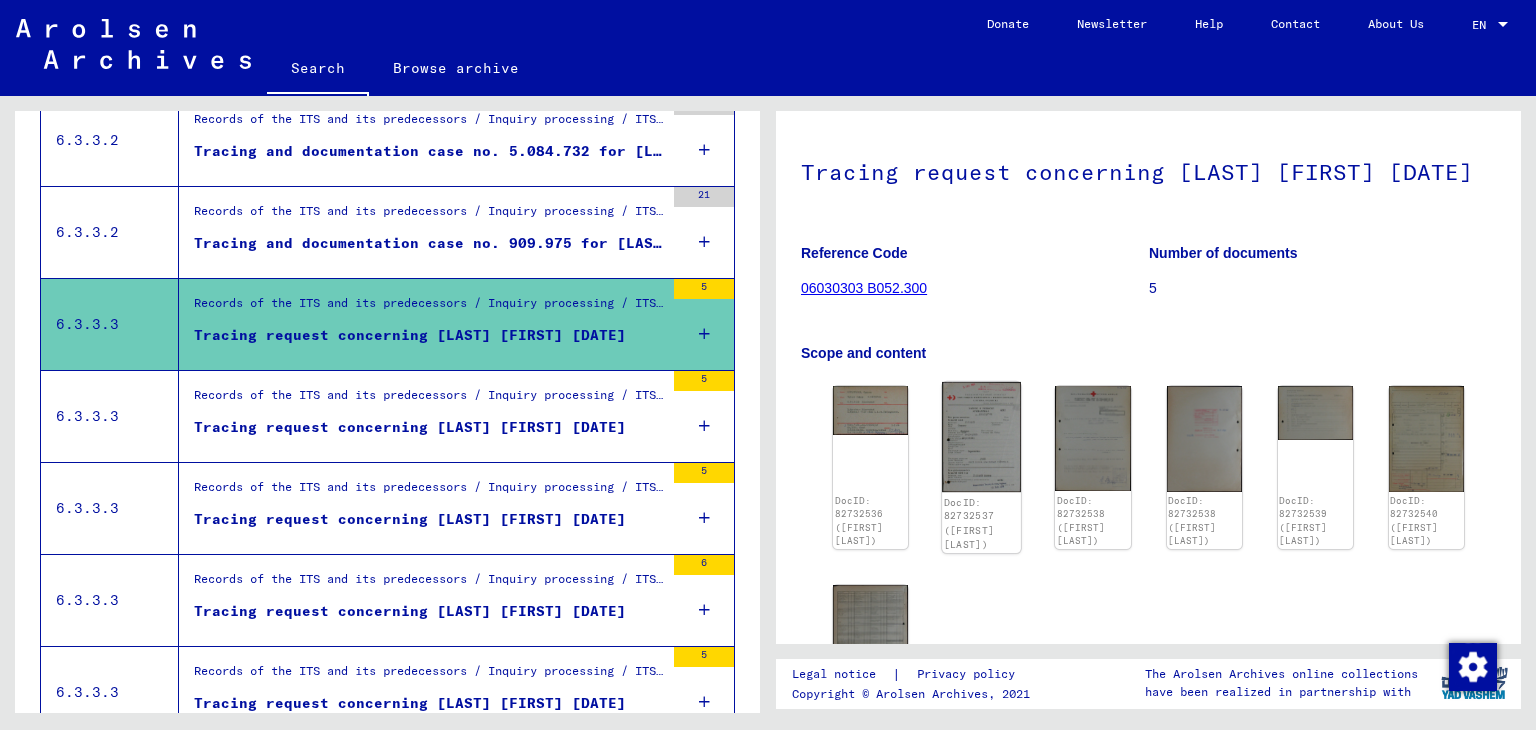click 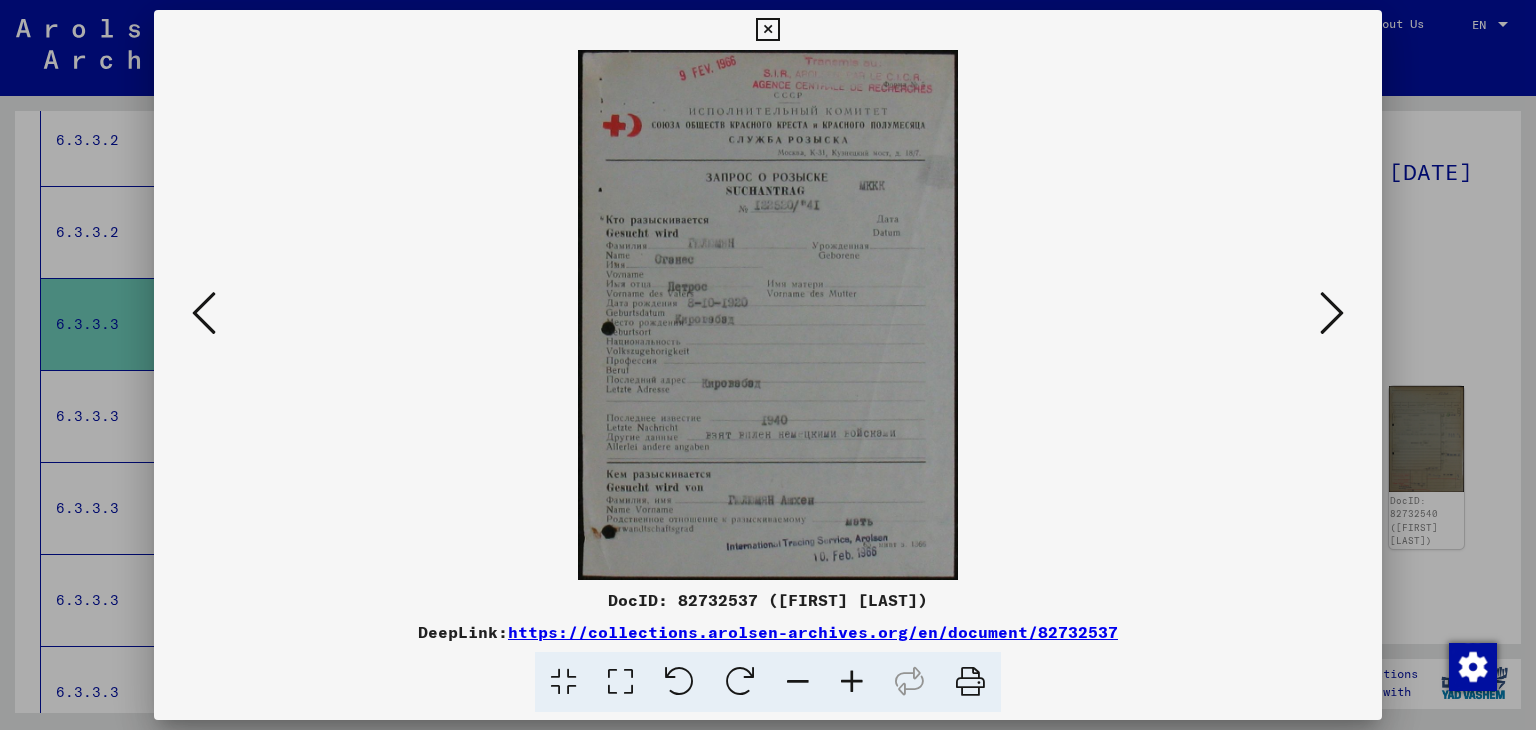 click at bounding box center (204, 313) 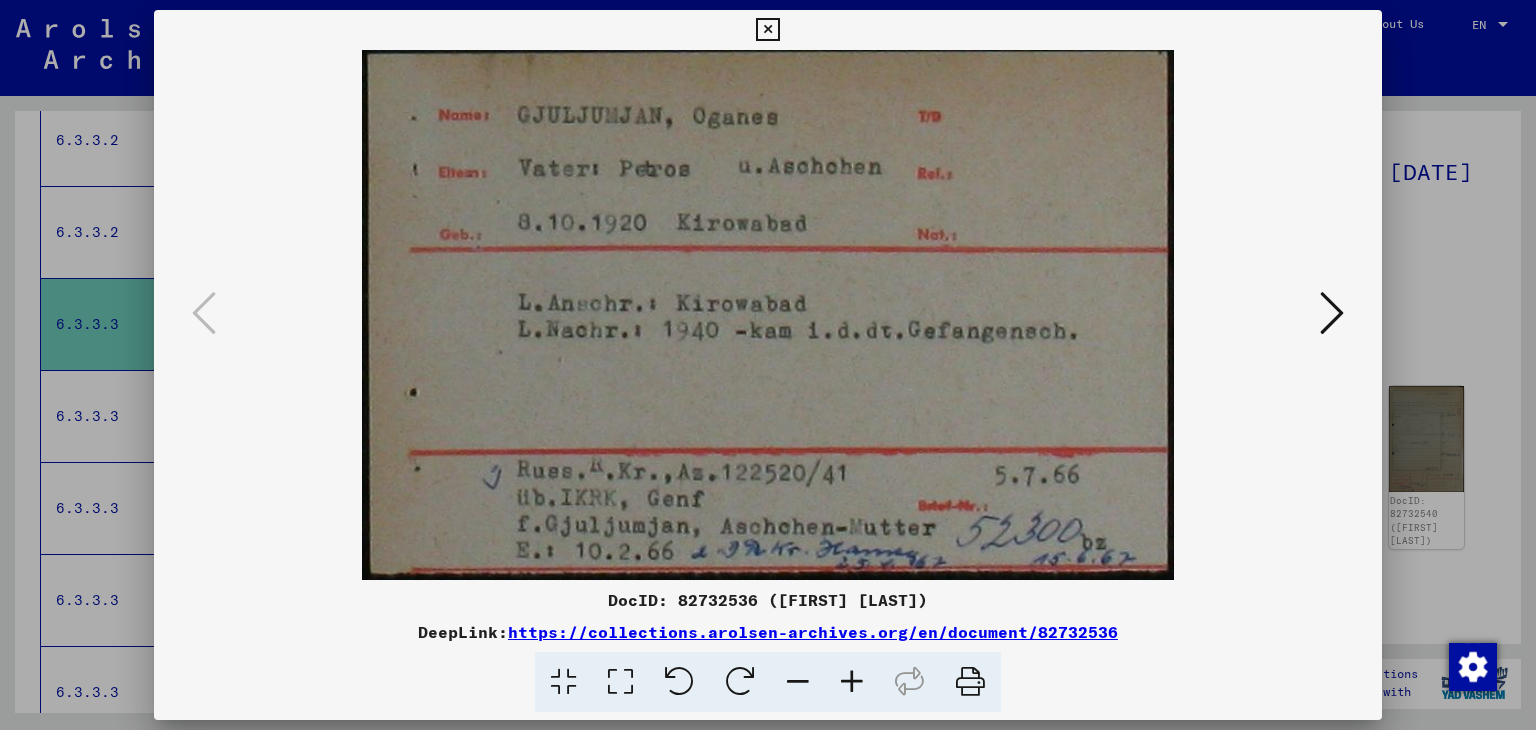 click at bounding box center [1332, 313] 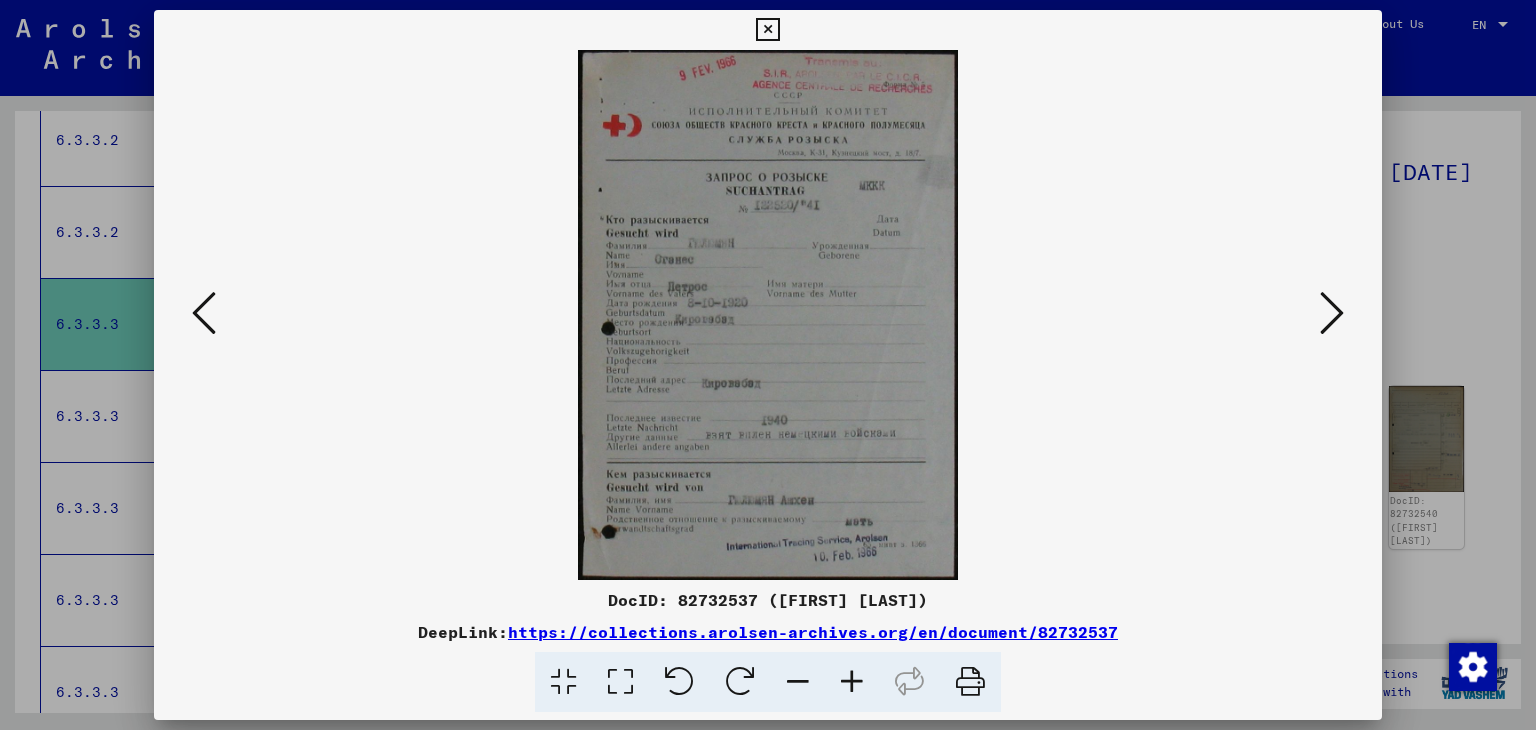 click at bounding box center (1332, 313) 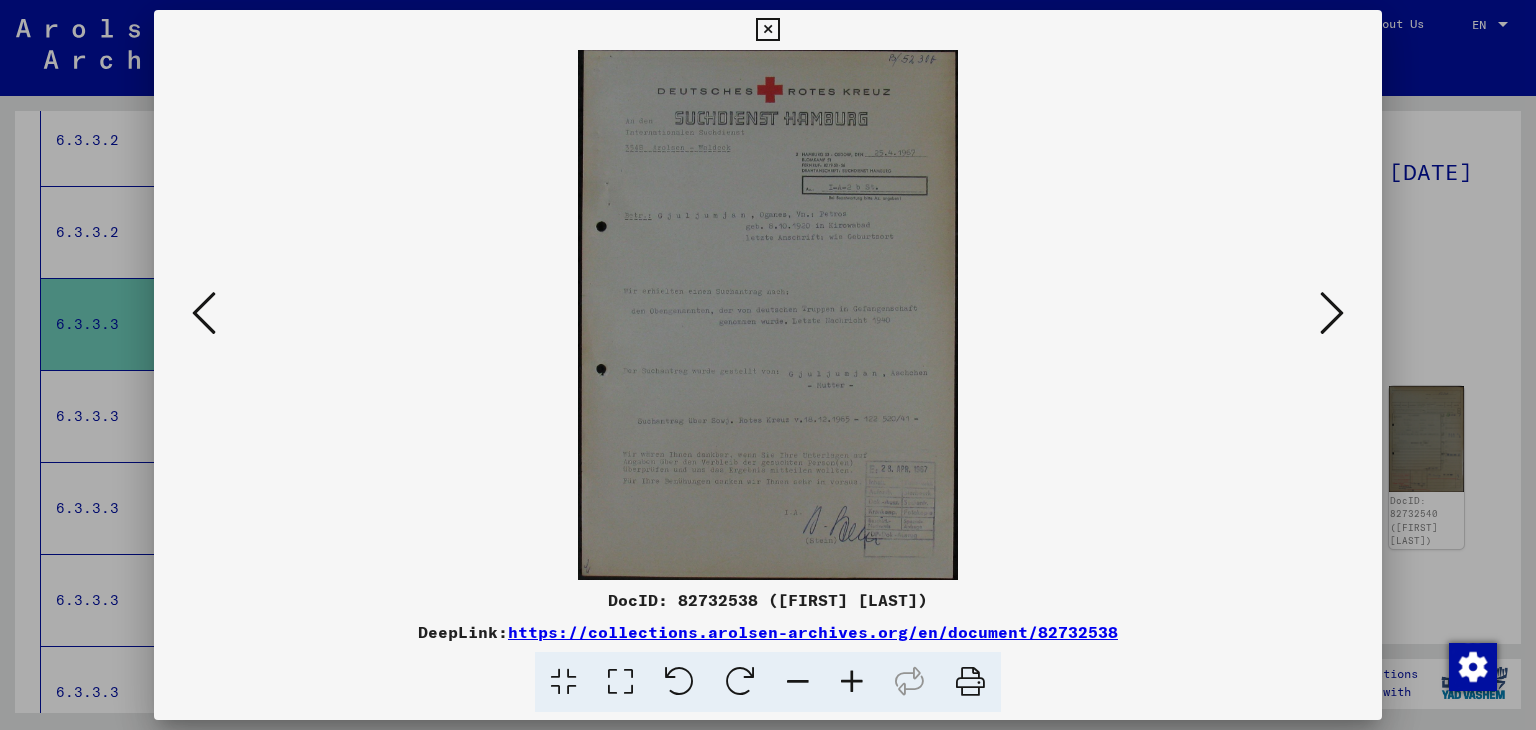 click at bounding box center [1332, 313] 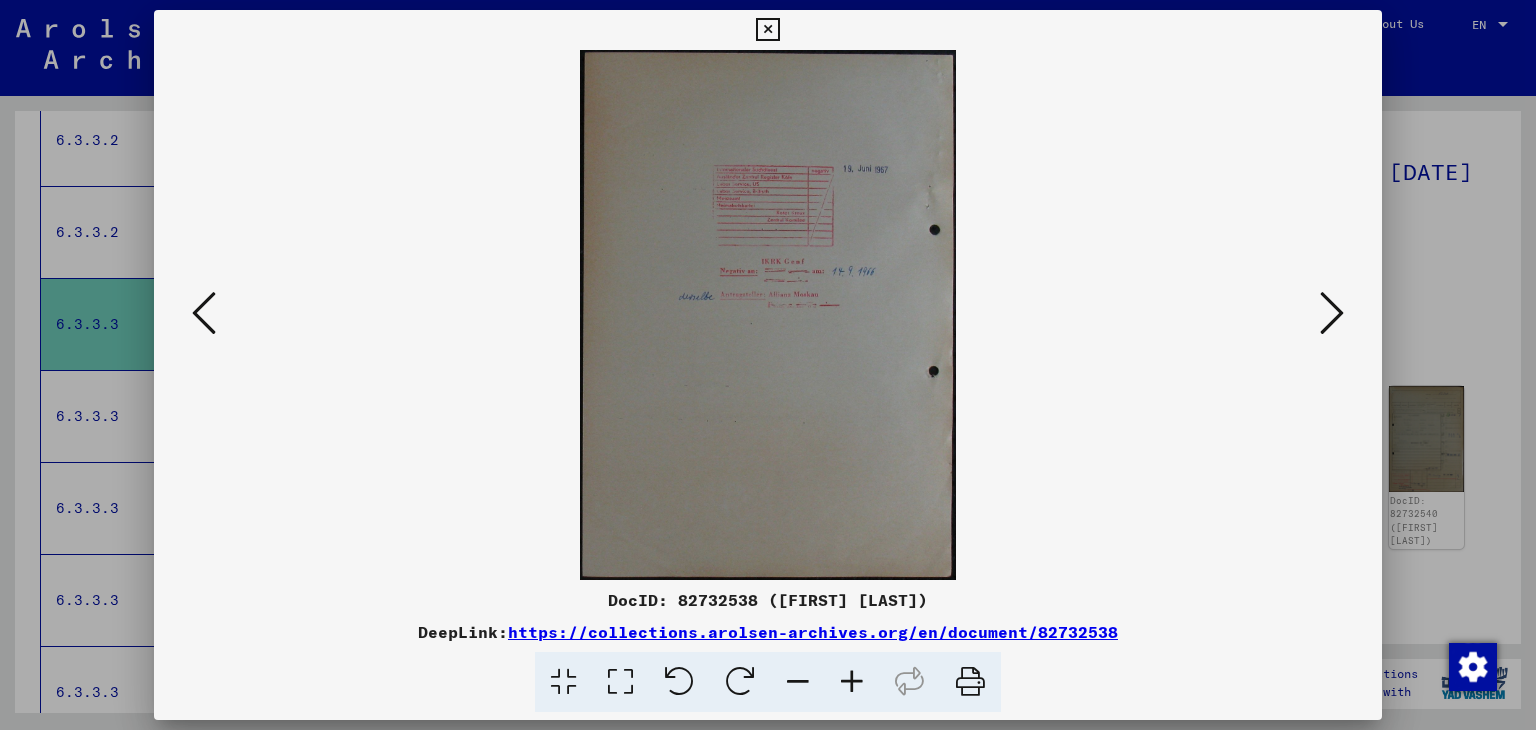 click at bounding box center [1332, 313] 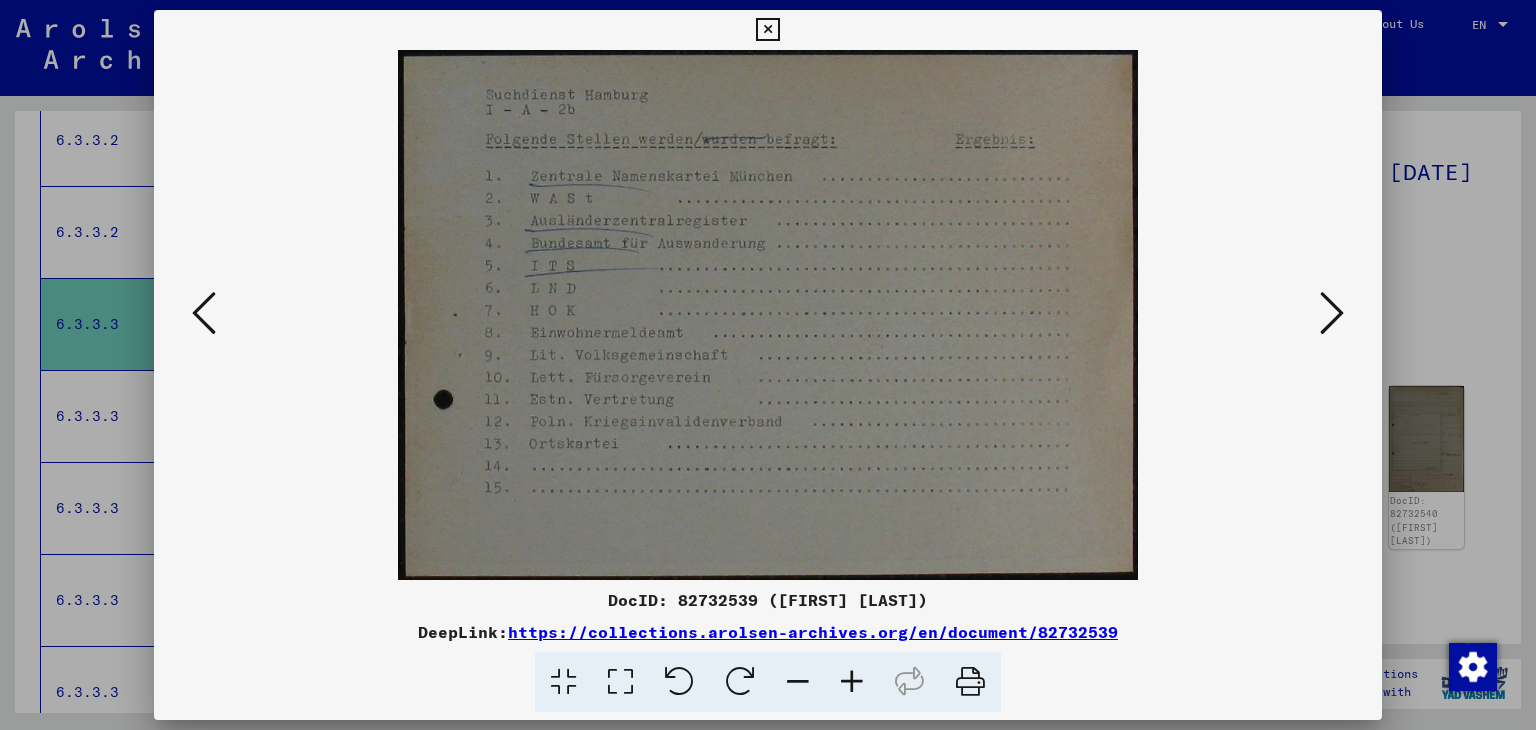 click at bounding box center [1332, 313] 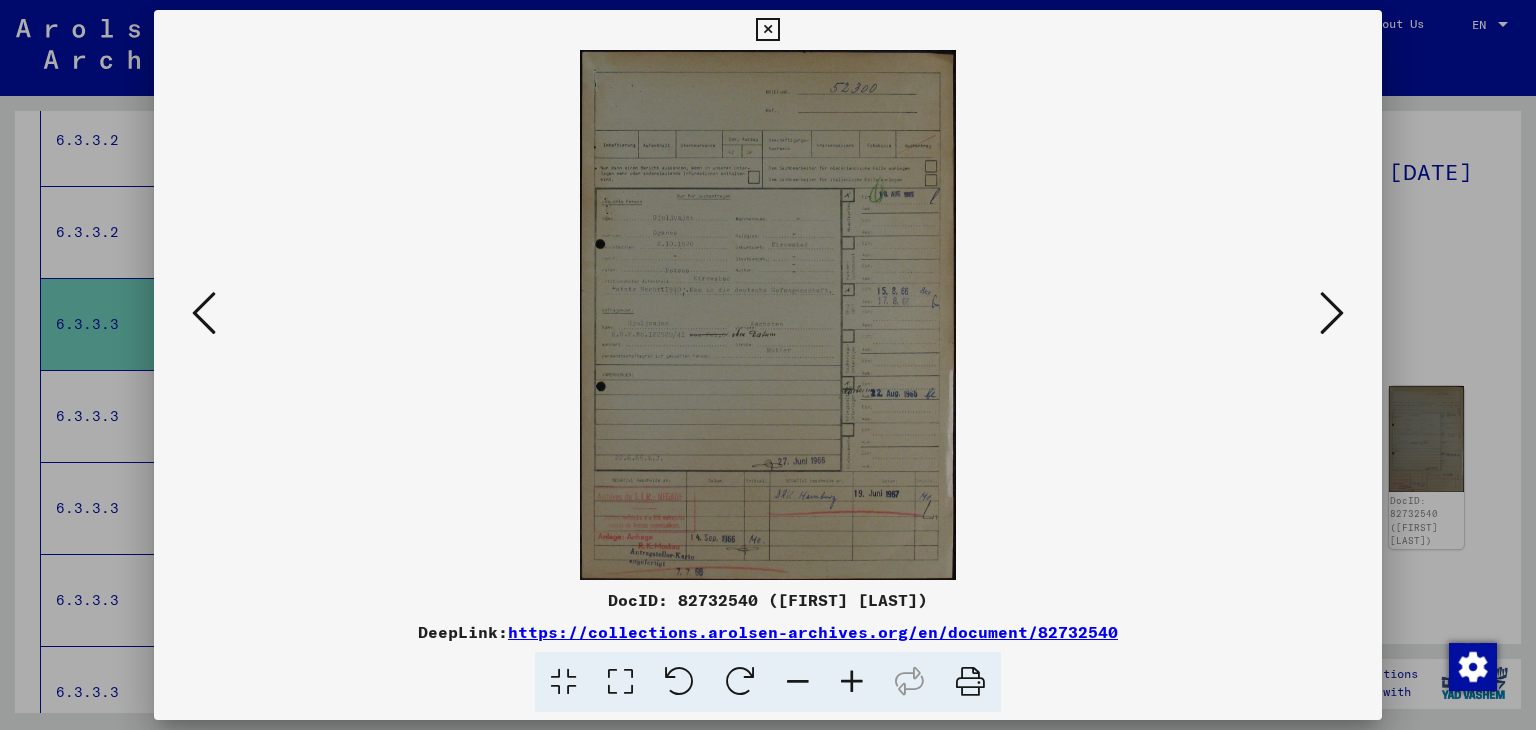 click at bounding box center (1332, 313) 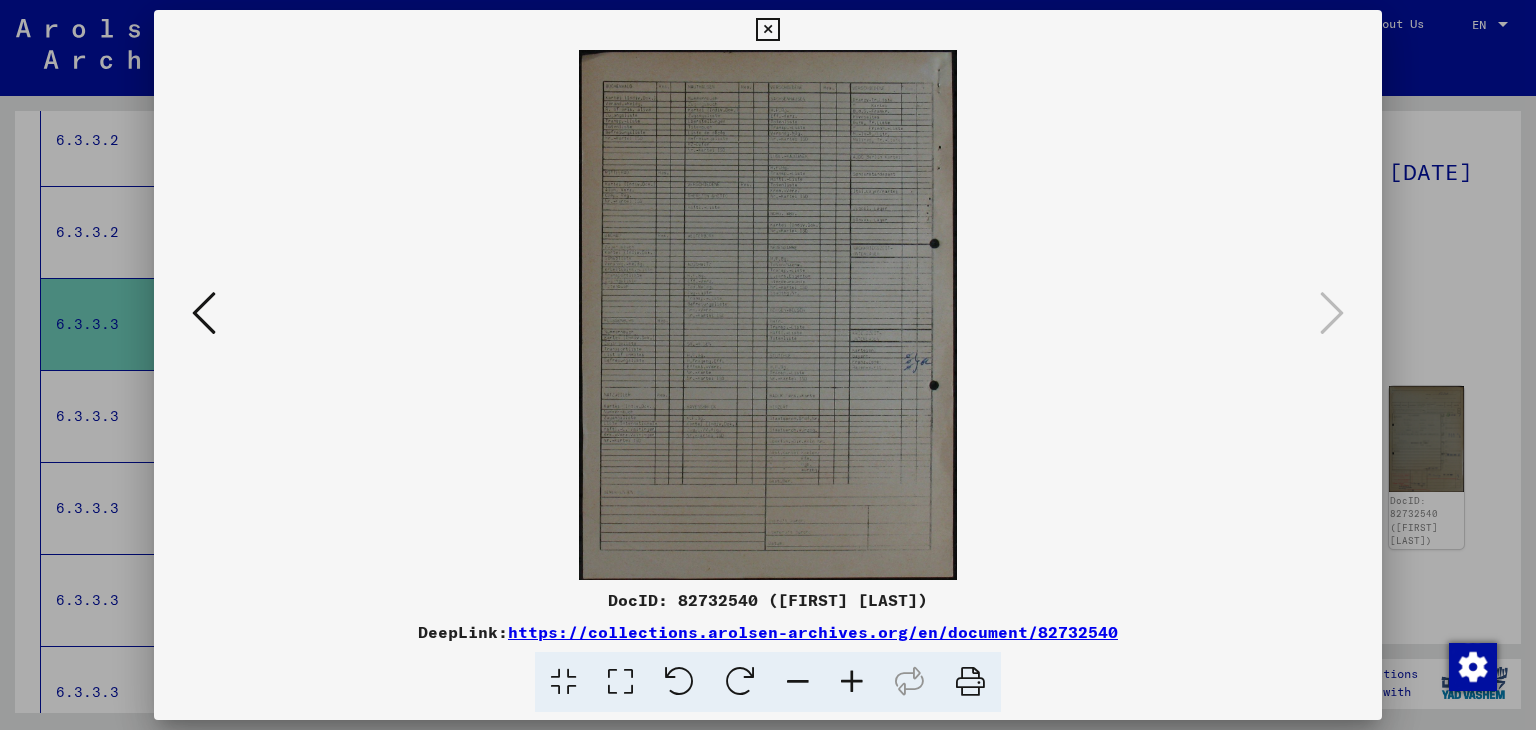 click at bounding box center (768, 365) 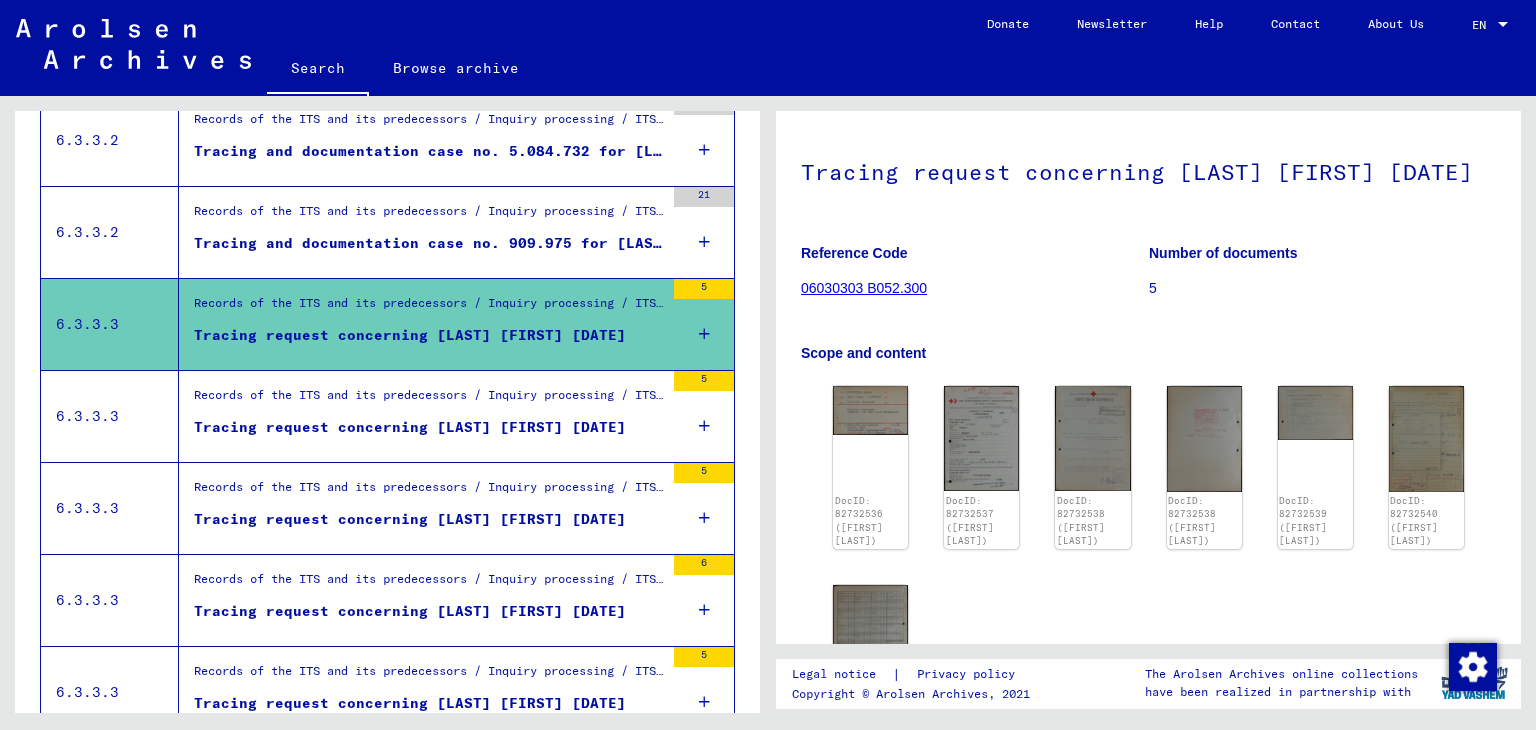 click on "Records of the ITS and its predecessors / Inquiry processing / ITS case files as of 1947 / Deposit of negatively checked enquiries filed under a "Briefnummer" / Files with "Briefnummer" from B66001 to B66500  Tracing request concerning [LAST] [FIRST] [DATE]" at bounding box center [421, 416] 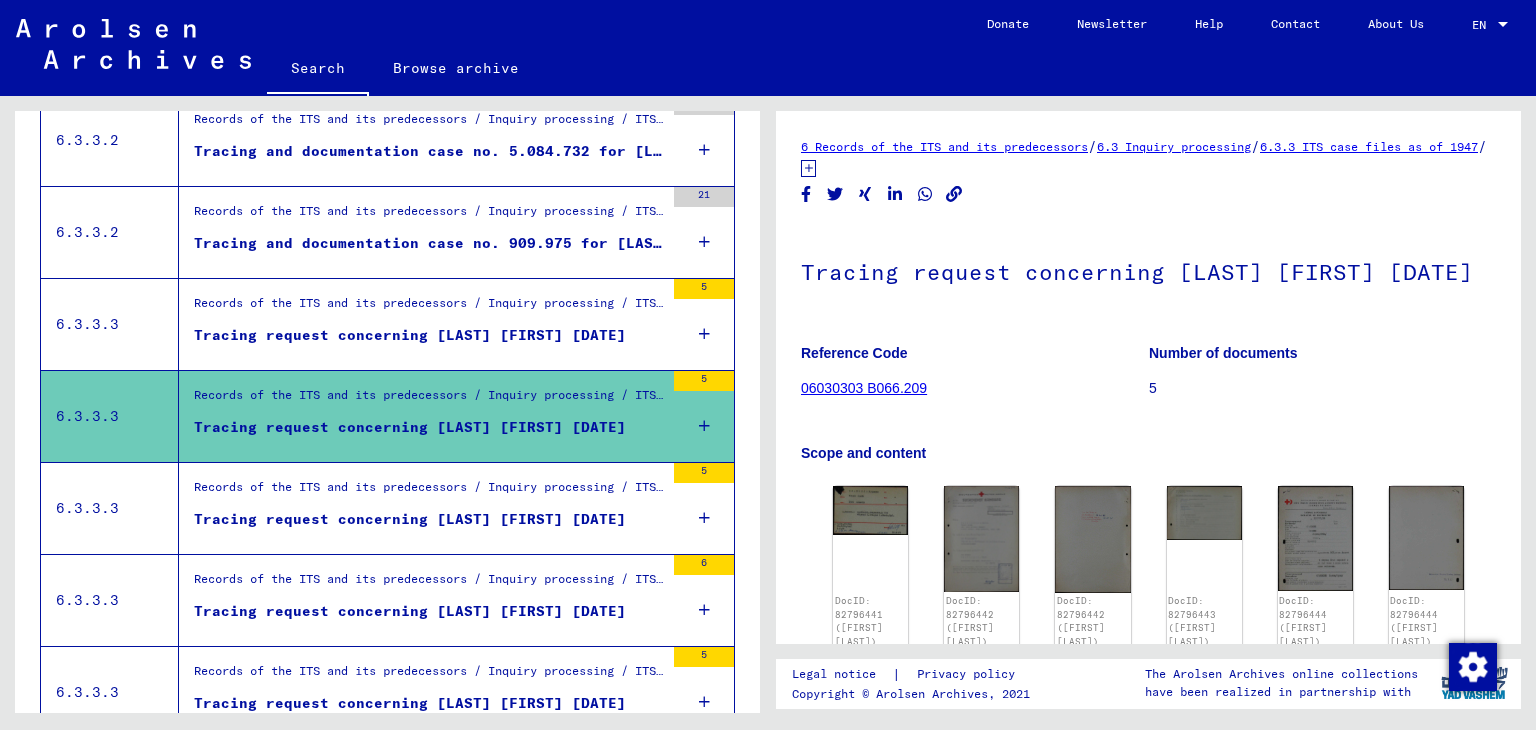 scroll, scrollTop: 0, scrollLeft: 0, axis: both 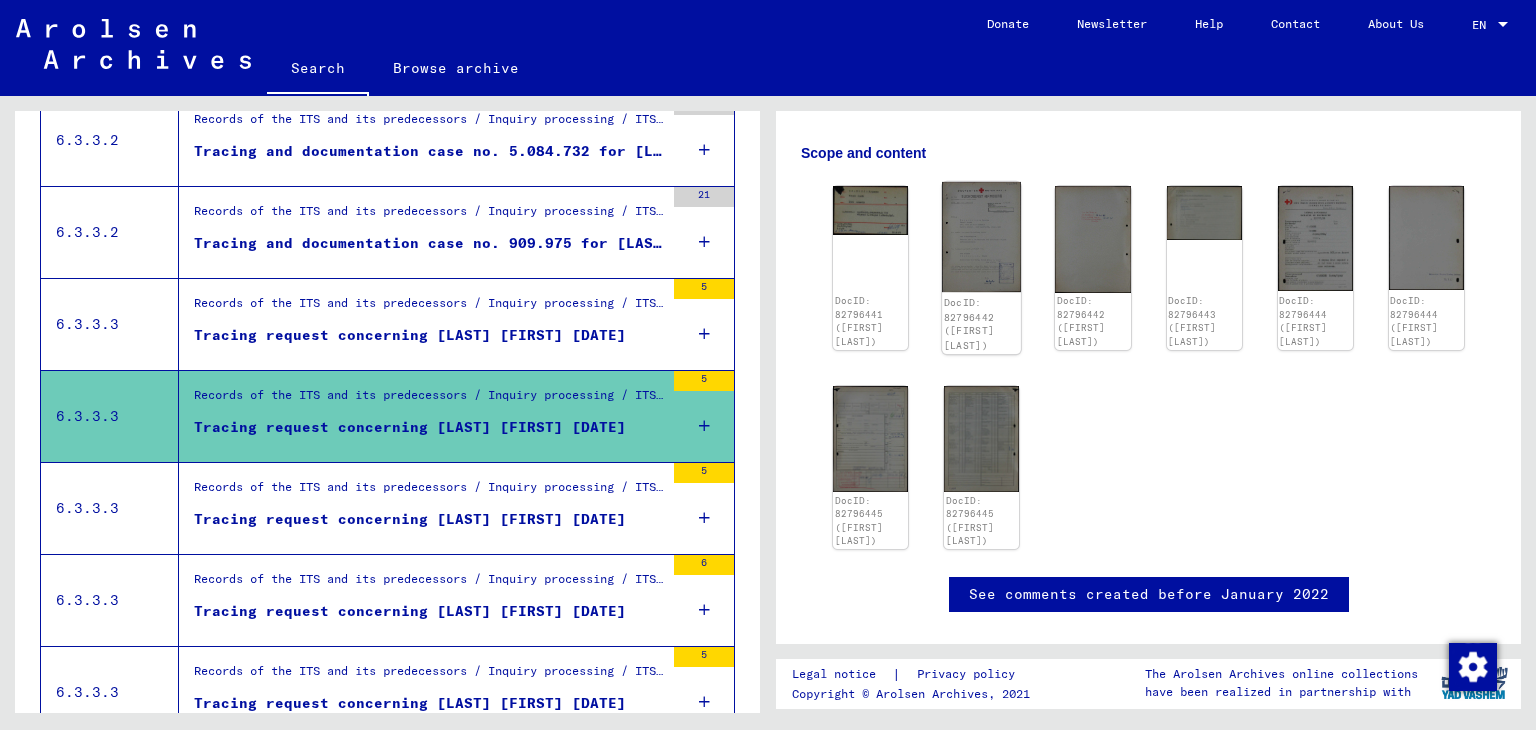 click 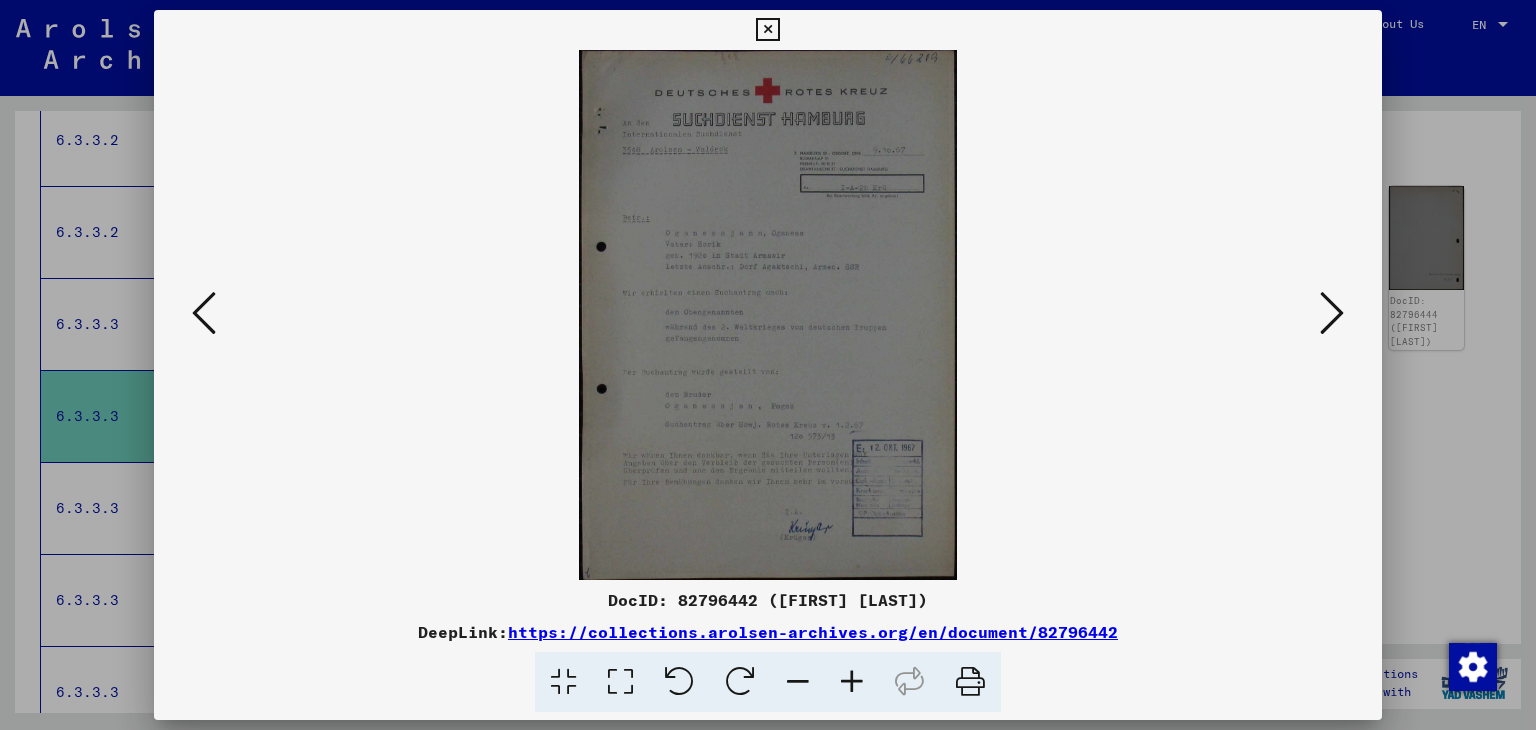 click at bounding box center [768, 315] 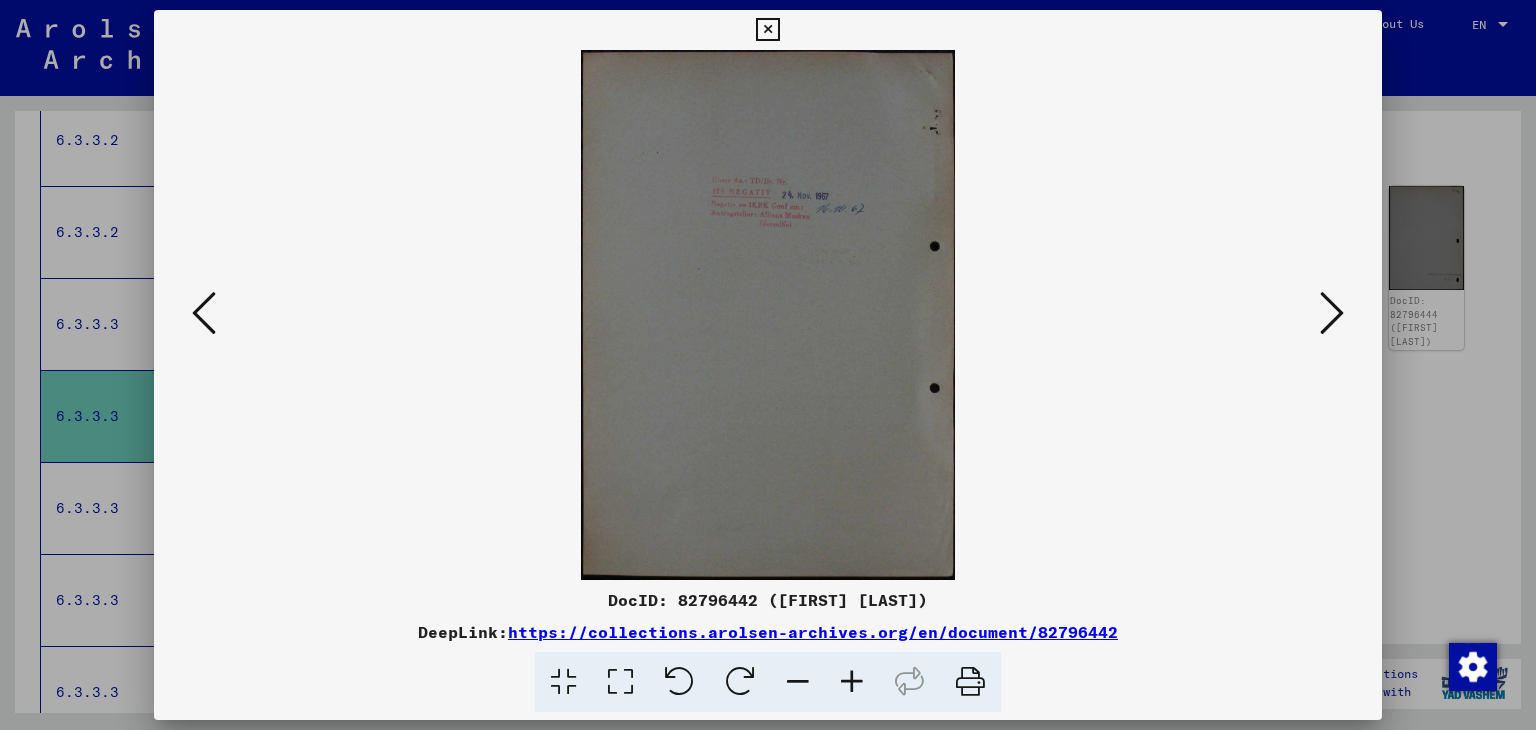 click at bounding box center [1332, 314] 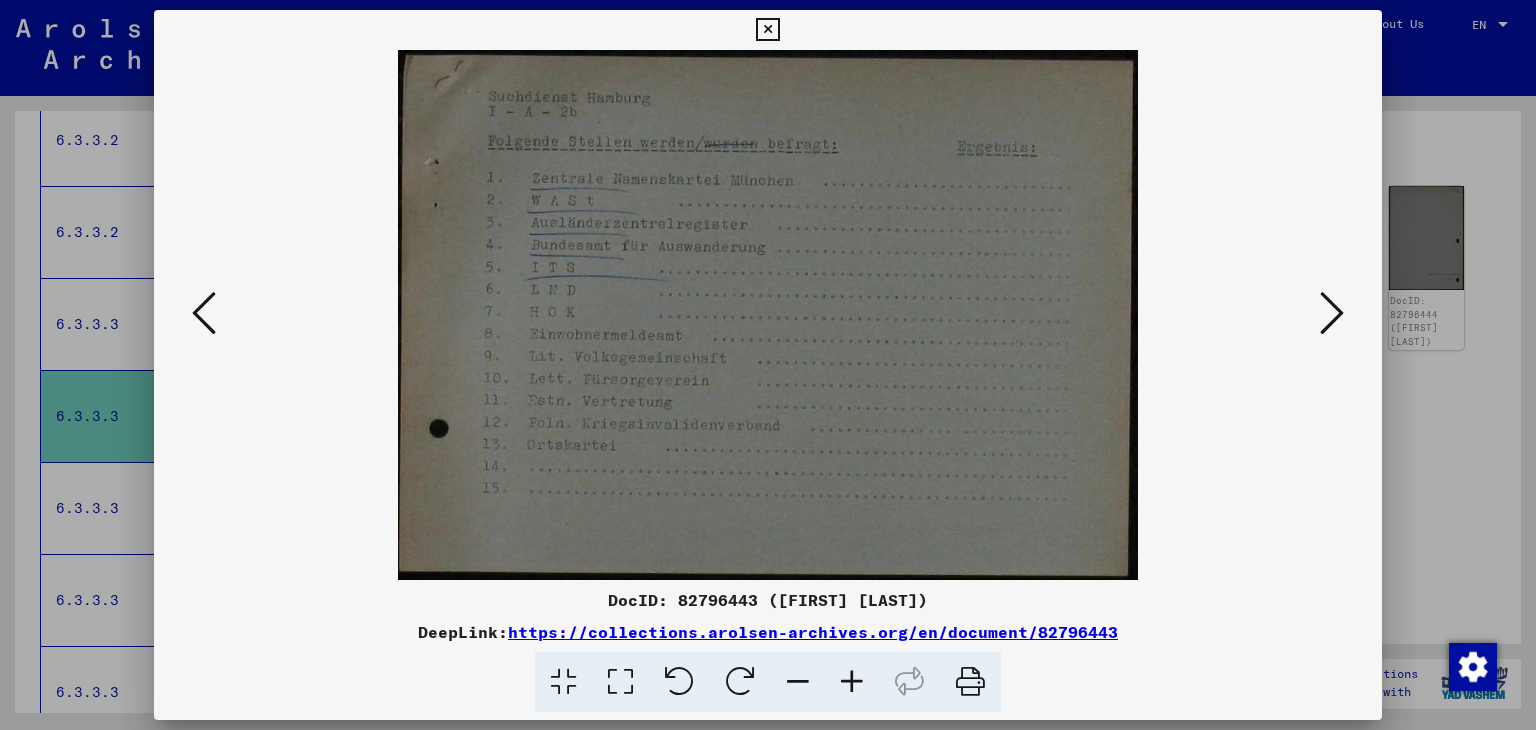 click at bounding box center [1332, 314] 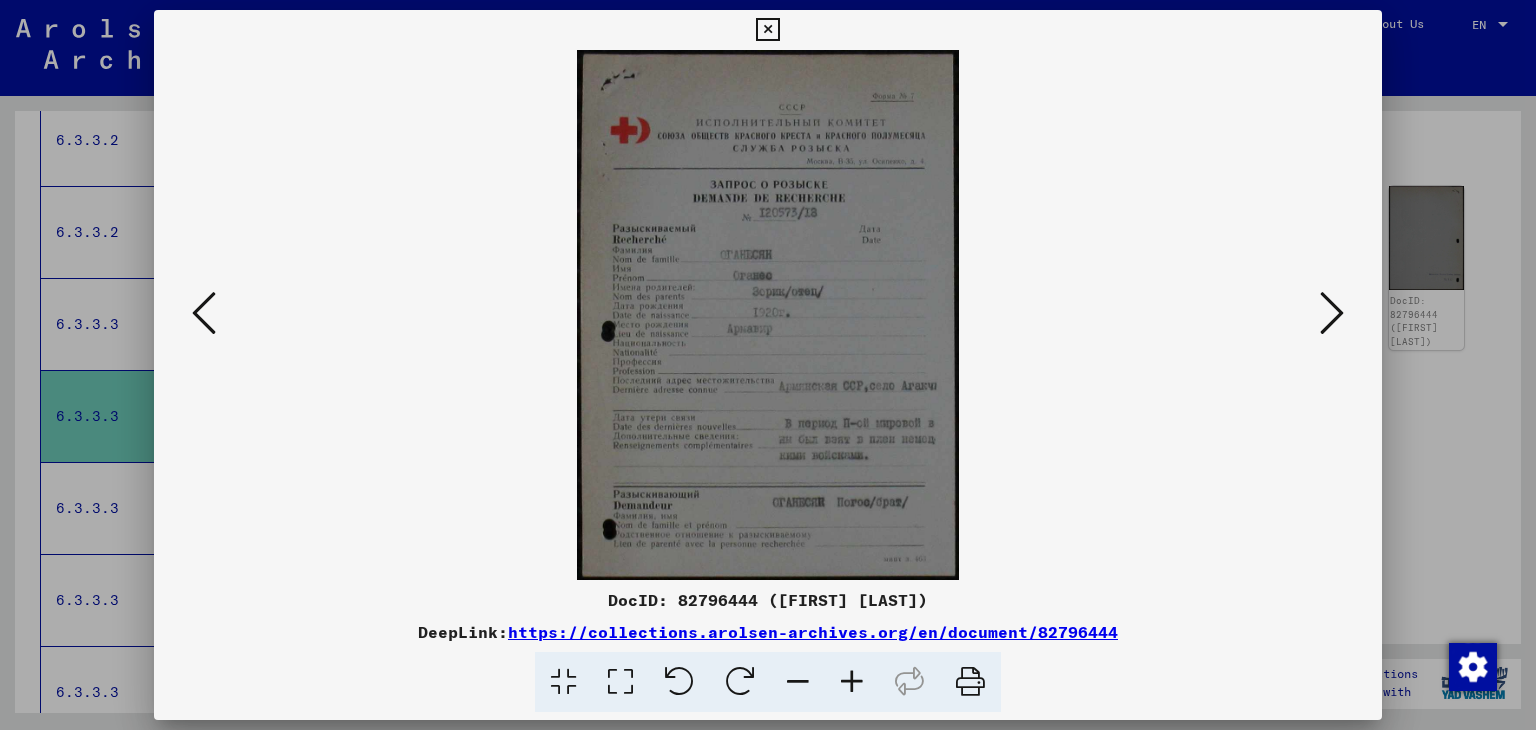 click at bounding box center (1332, 314) 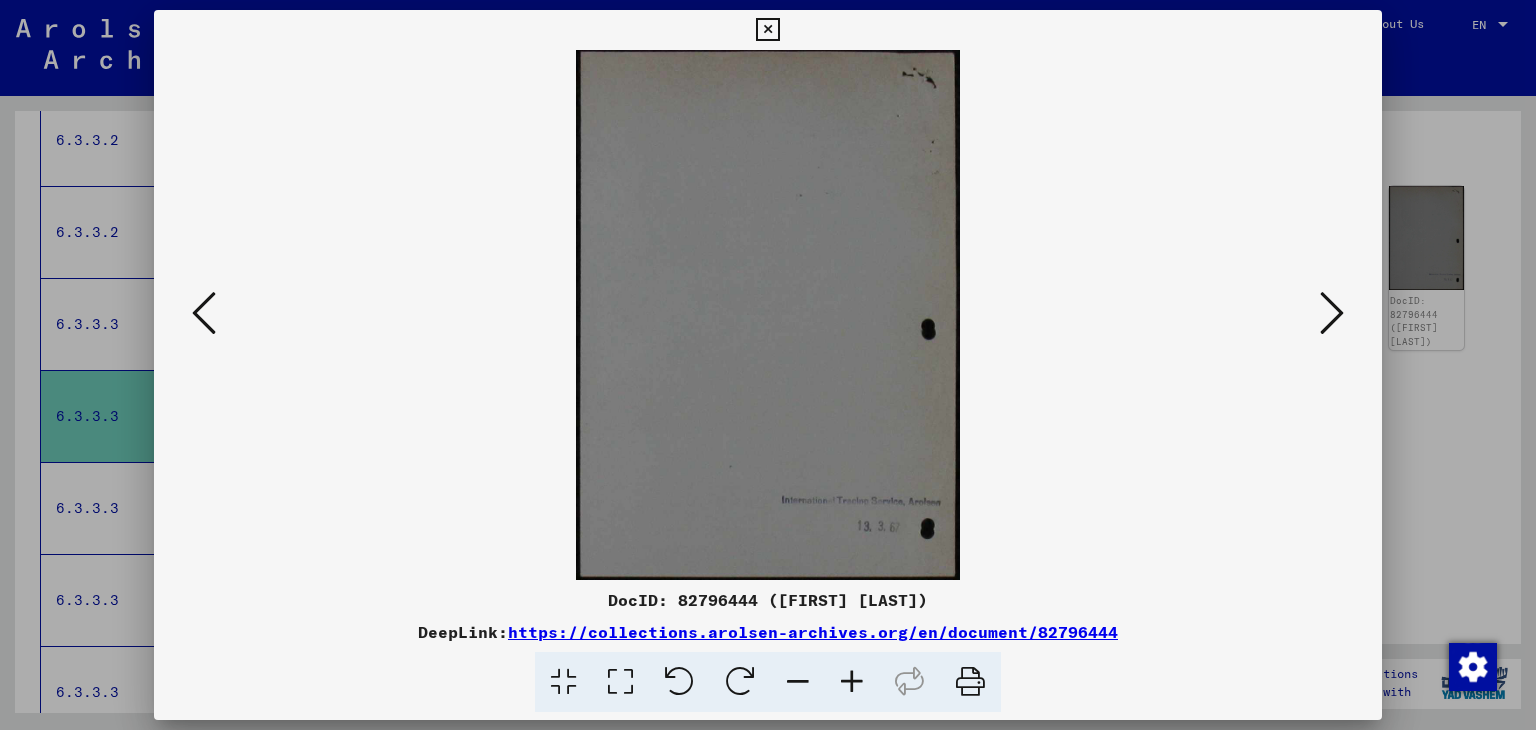 click at bounding box center [204, 313] 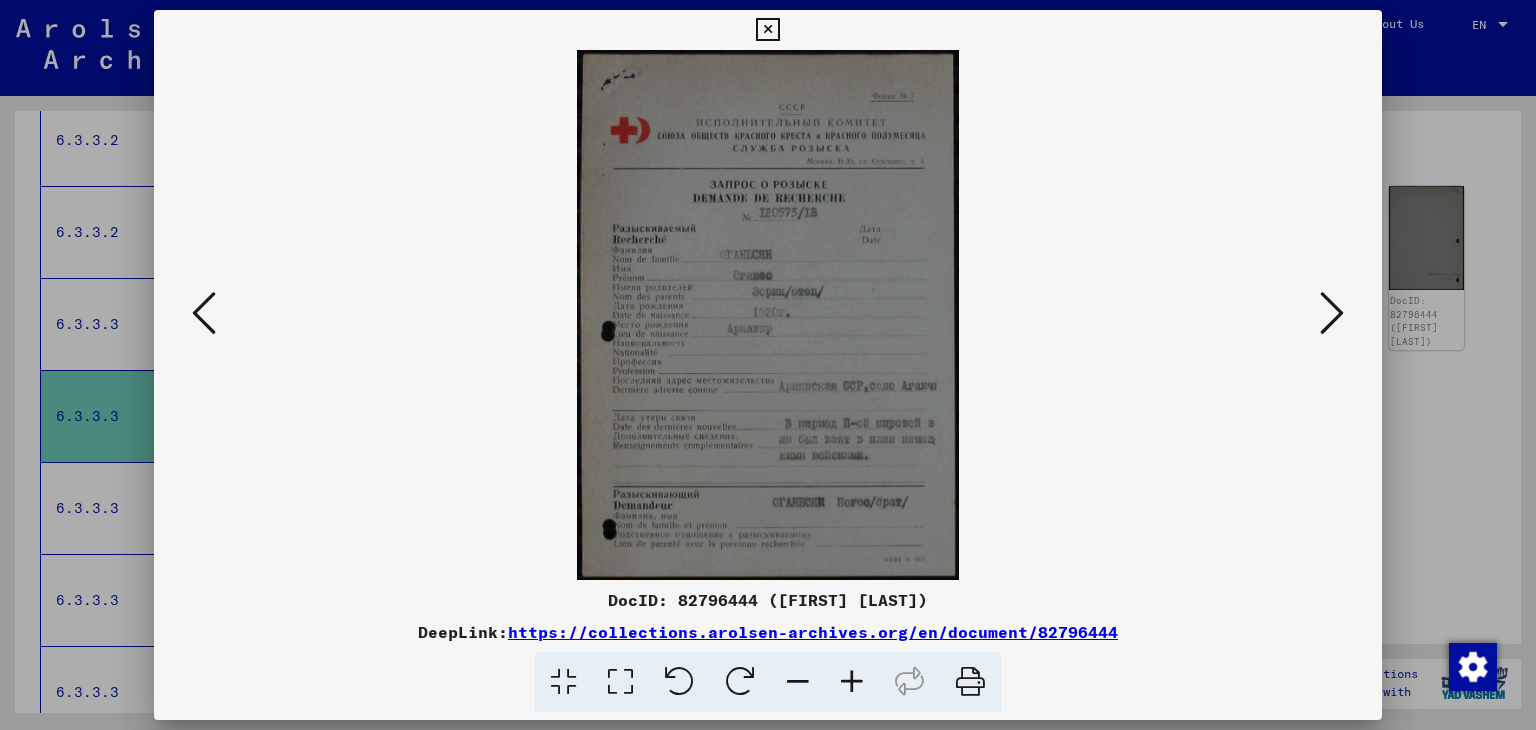 click at bounding box center (768, 365) 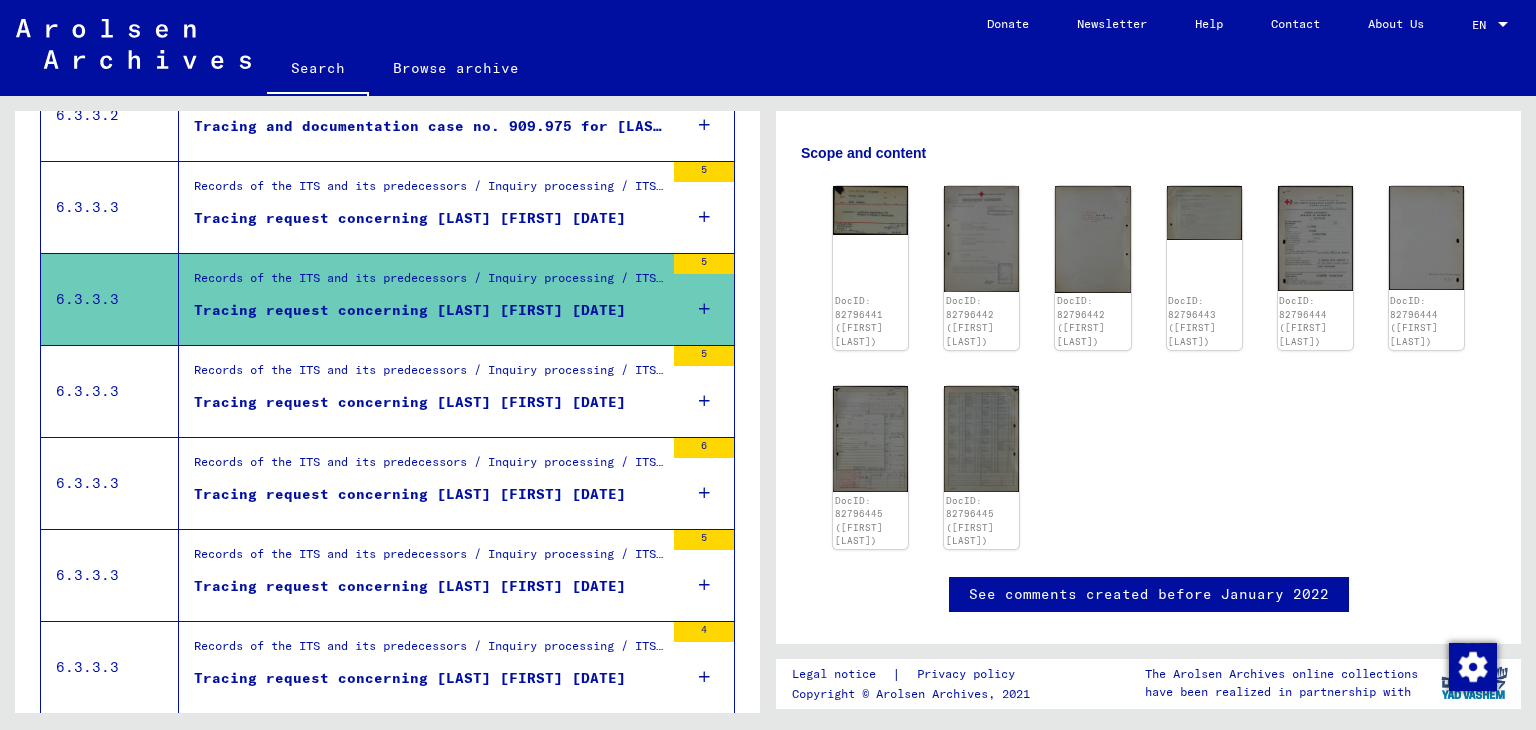 scroll, scrollTop: 1920, scrollLeft: 0, axis: vertical 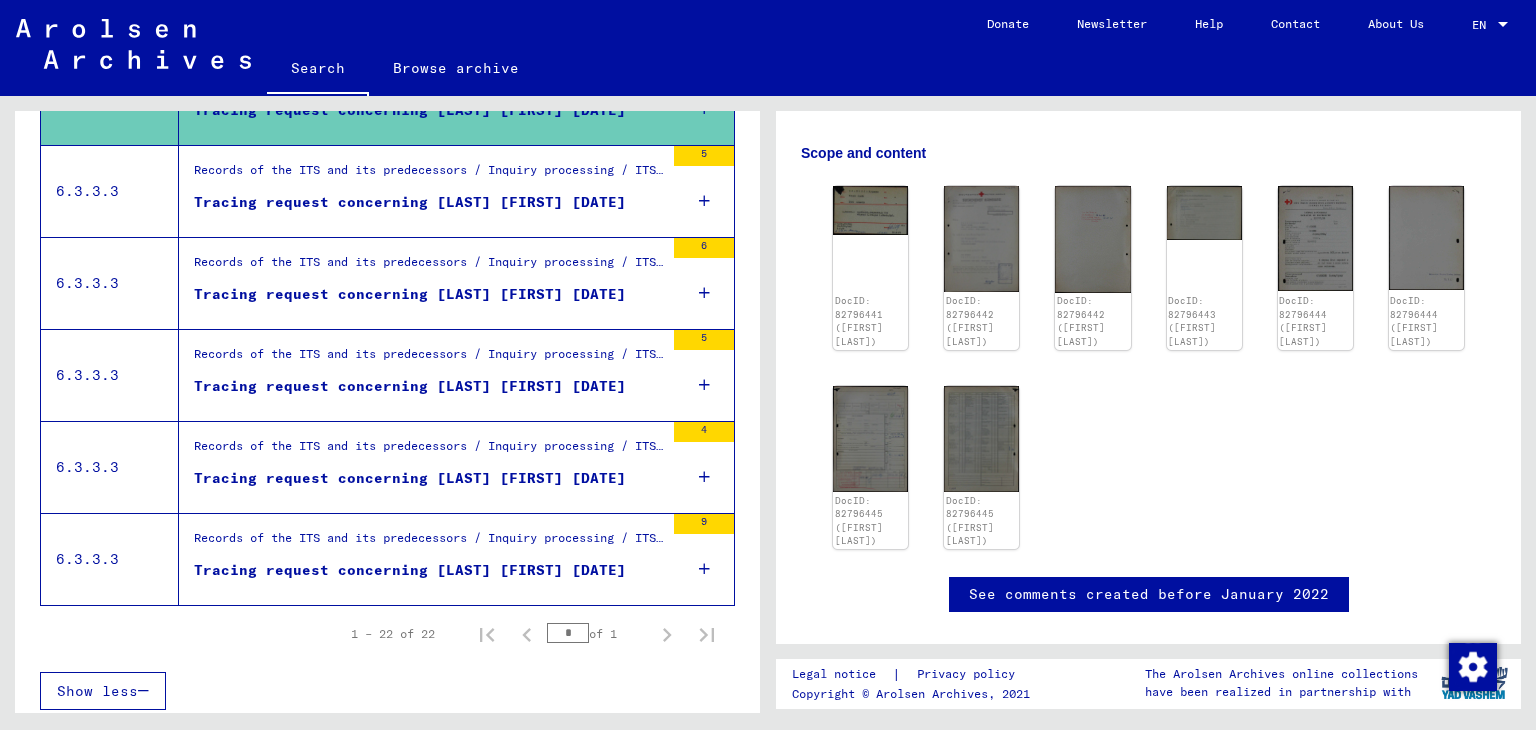 click on "Tracing request concerning [LAST] [FIRST] [DATE]" at bounding box center [410, 570] 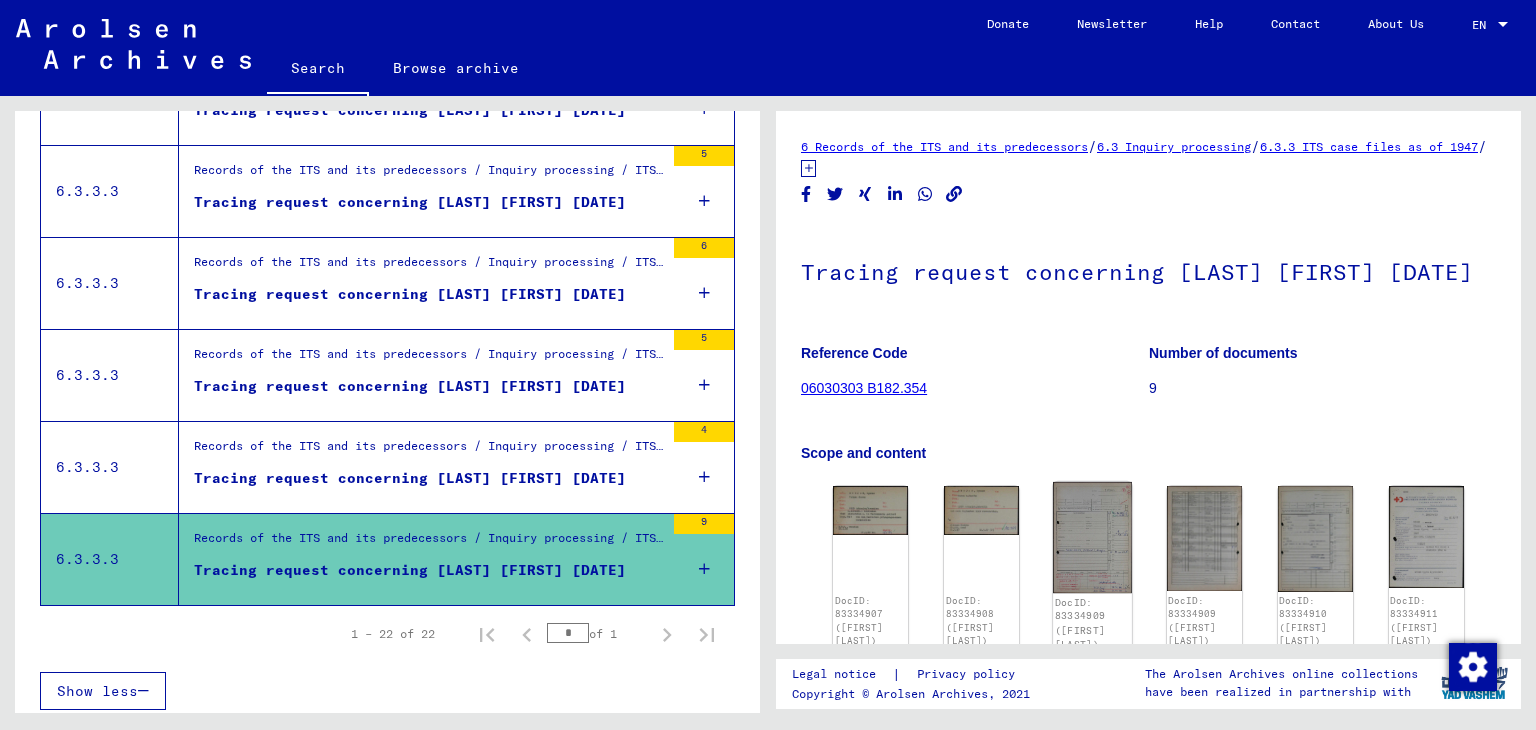 scroll, scrollTop: 0, scrollLeft: 0, axis: both 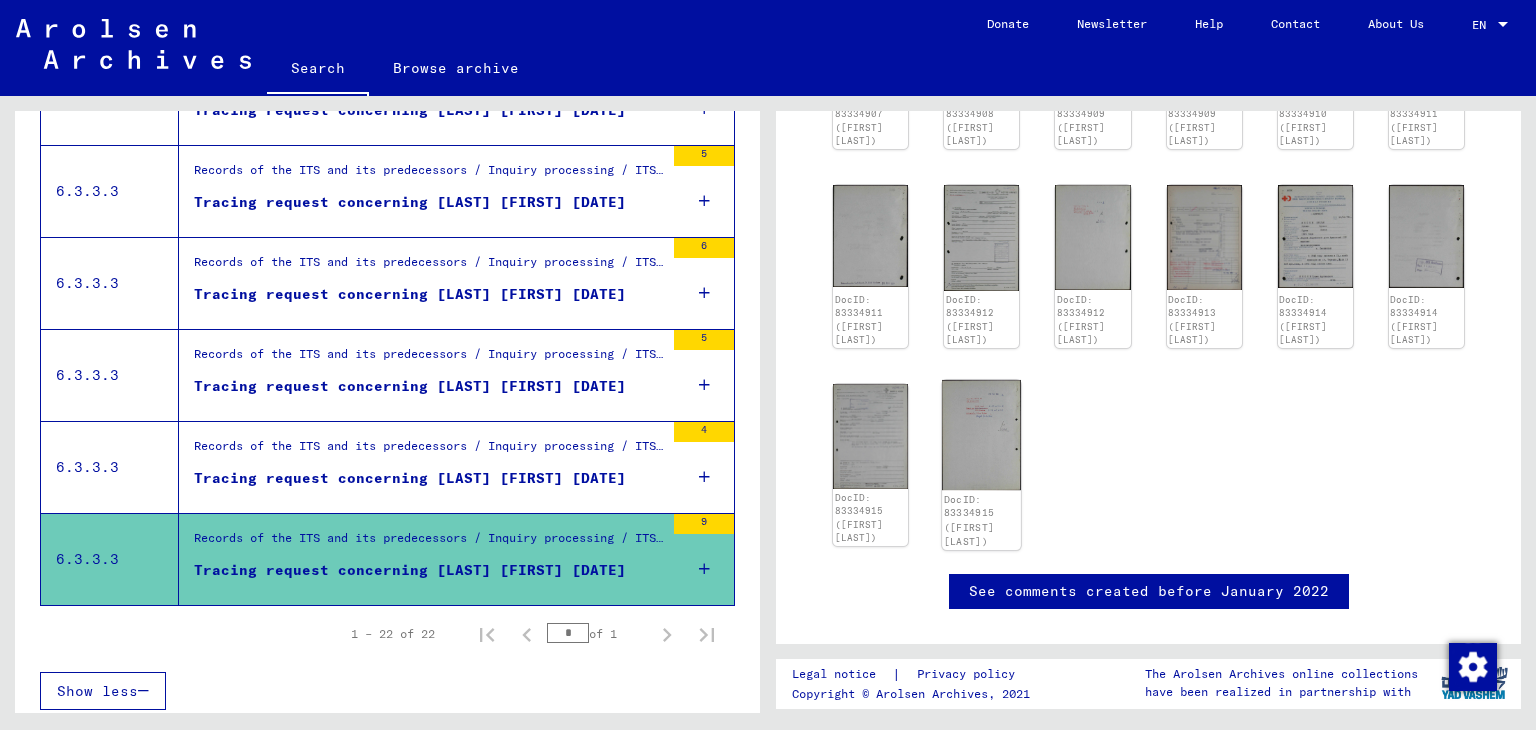 click 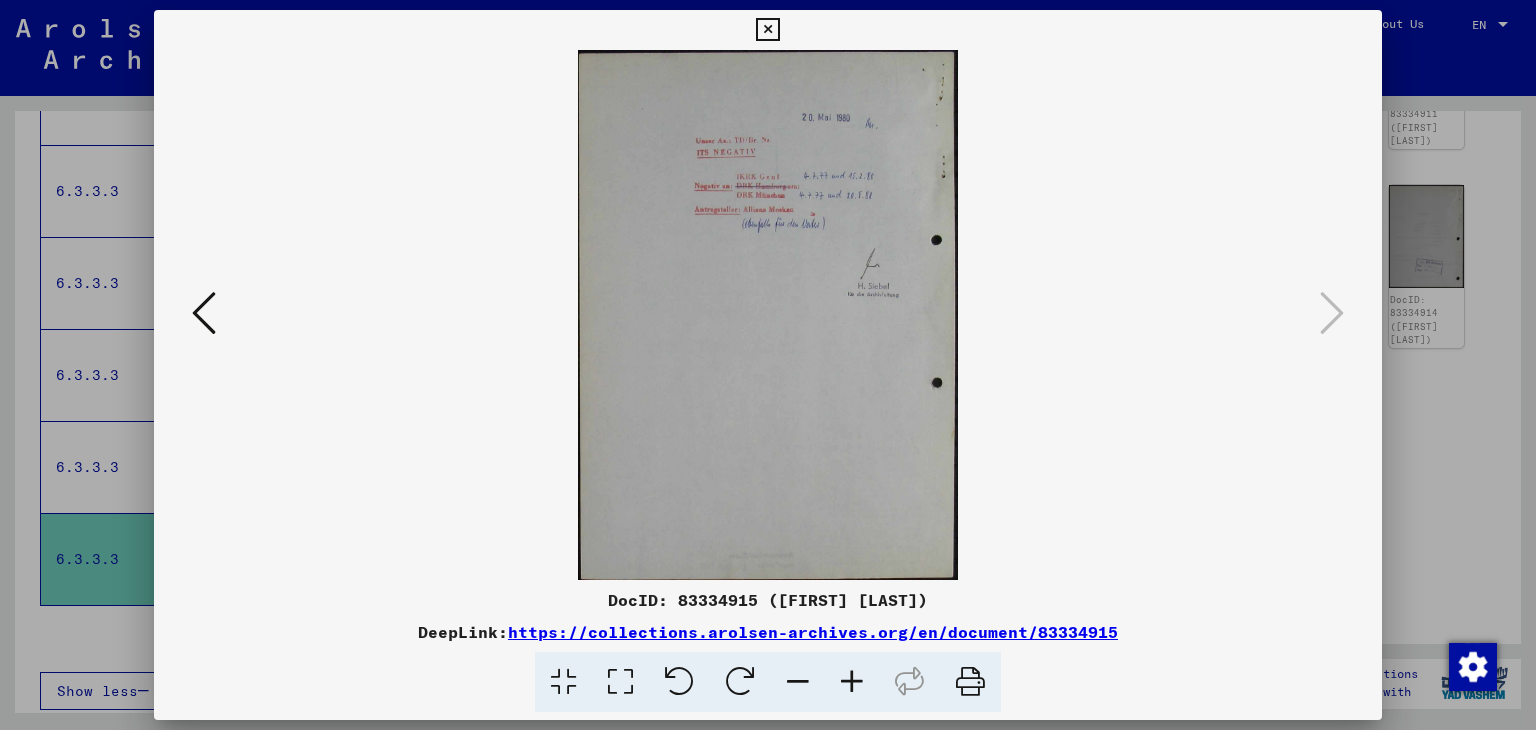 click at bounding box center [204, 314] 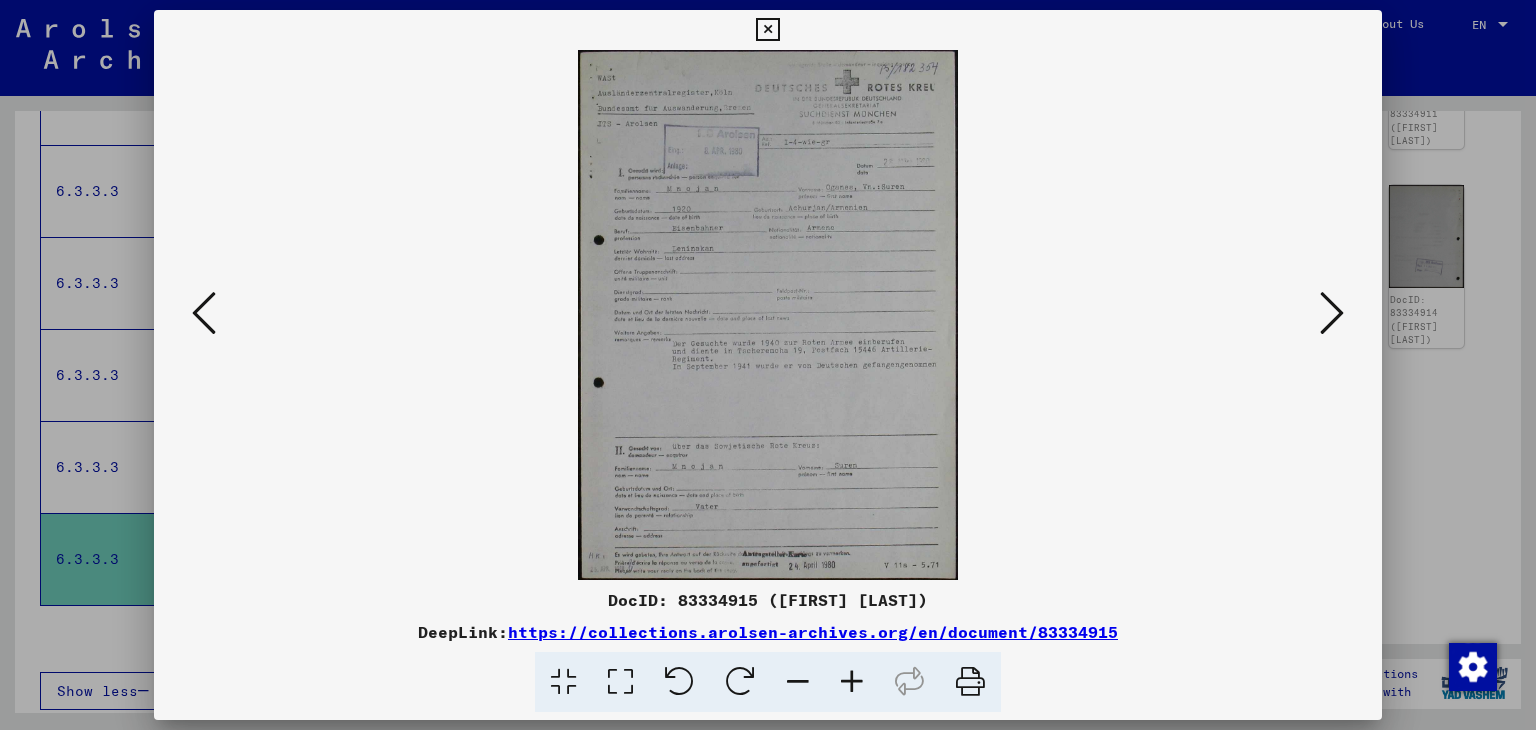 click at bounding box center (204, 313) 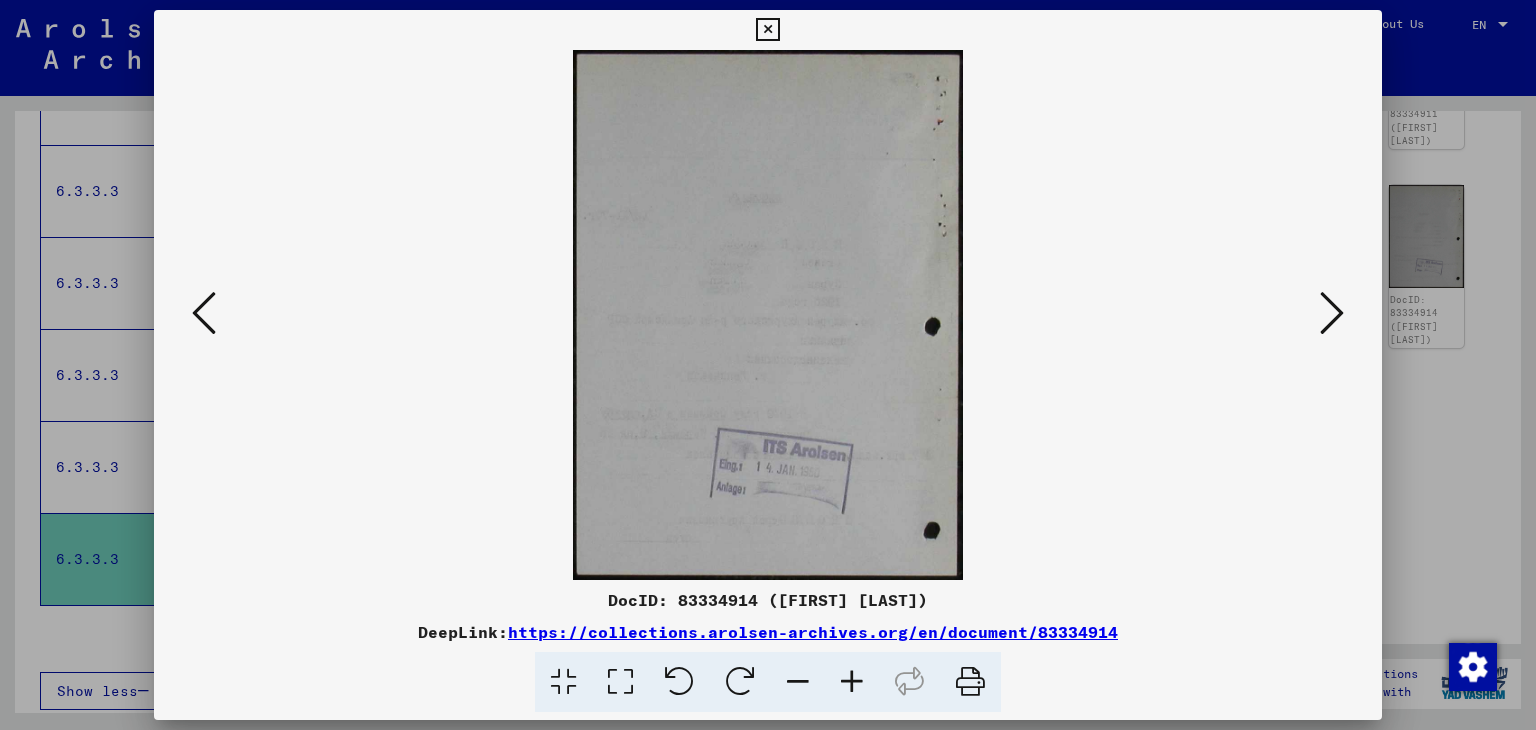 click at bounding box center [204, 313] 